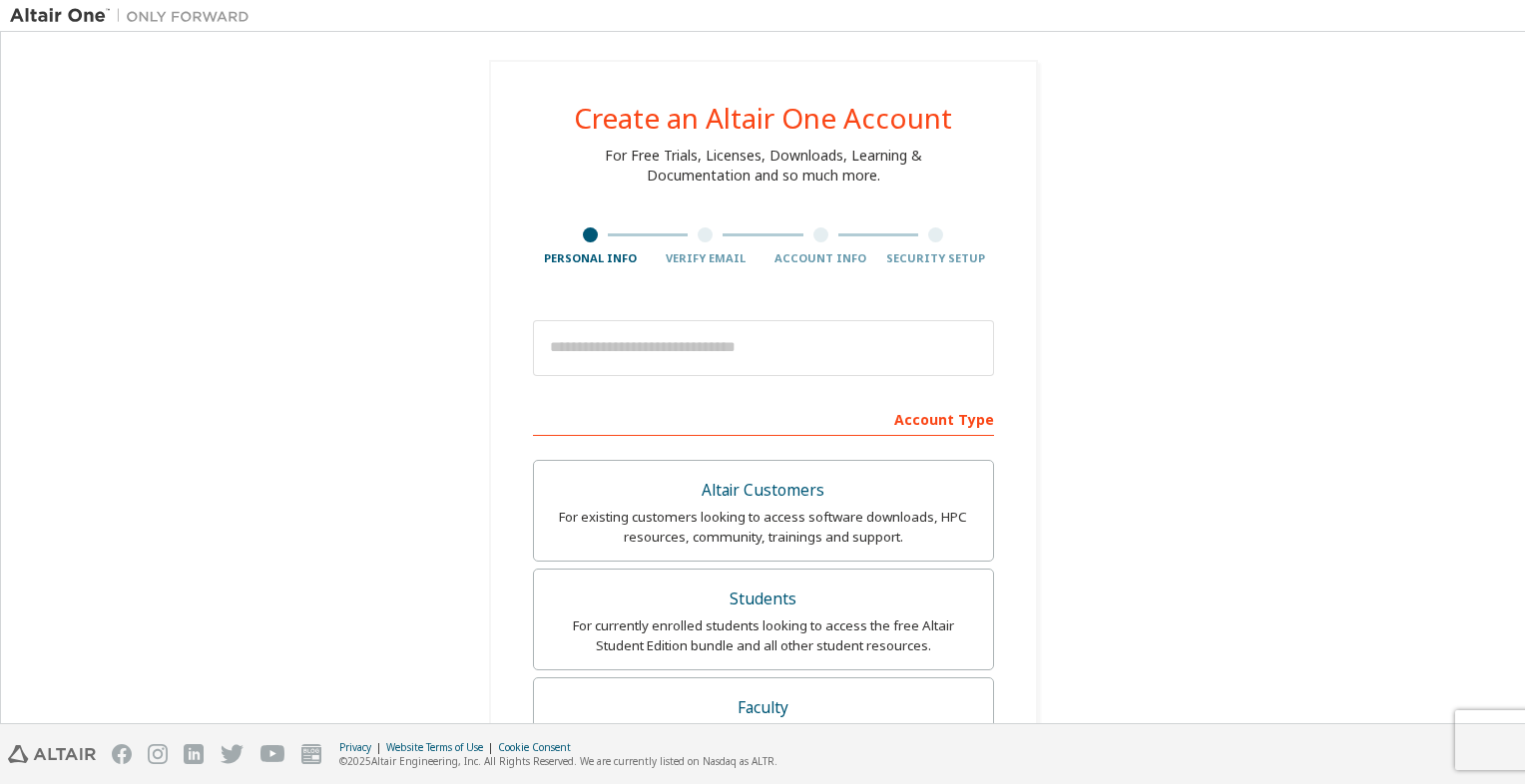 scroll, scrollTop: 0, scrollLeft: 0, axis: both 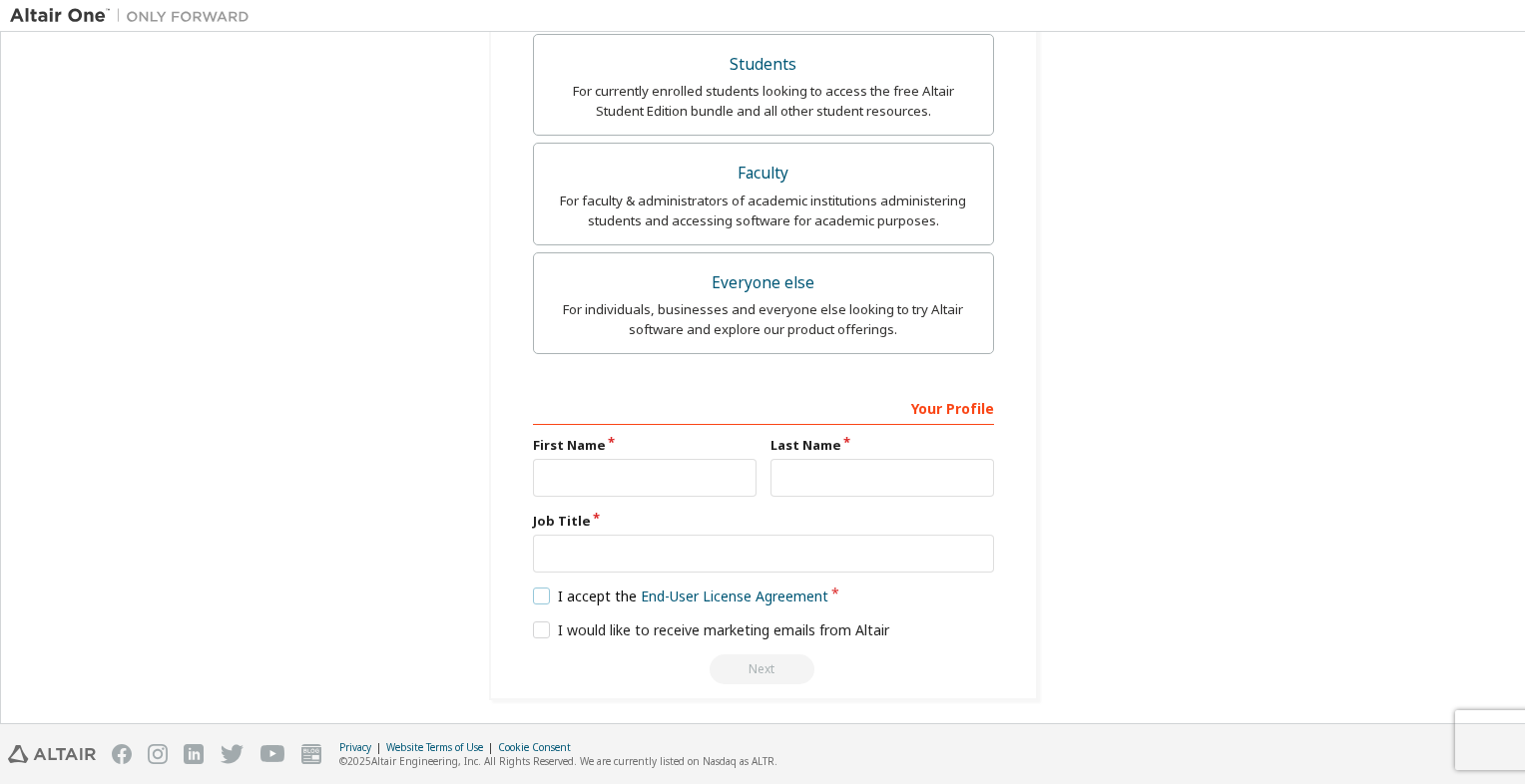 click on "I accept the    End-User License Agreement" at bounding box center (681, 595) 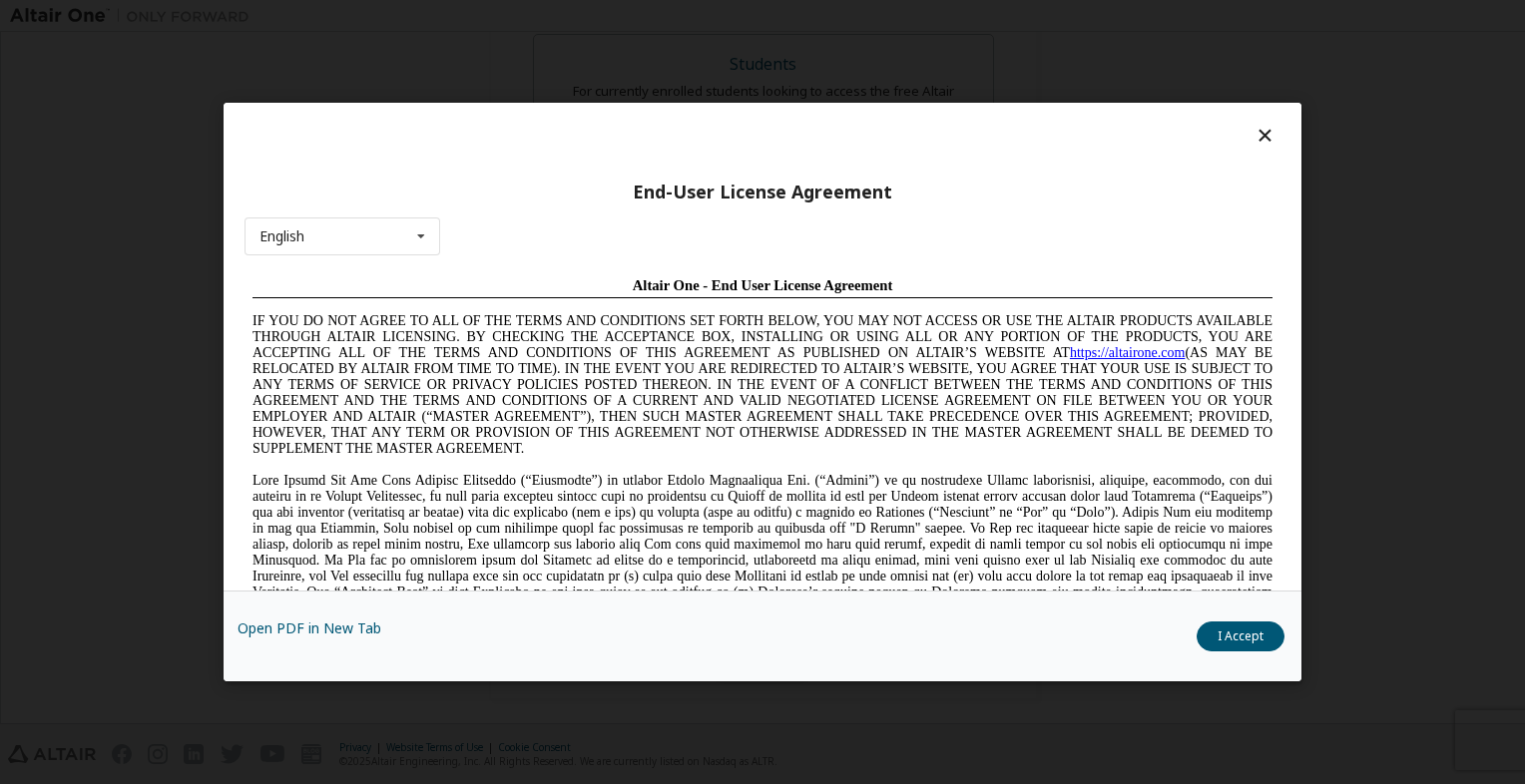 scroll, scrollTop: 0, scrollLeft: 0, axis: both 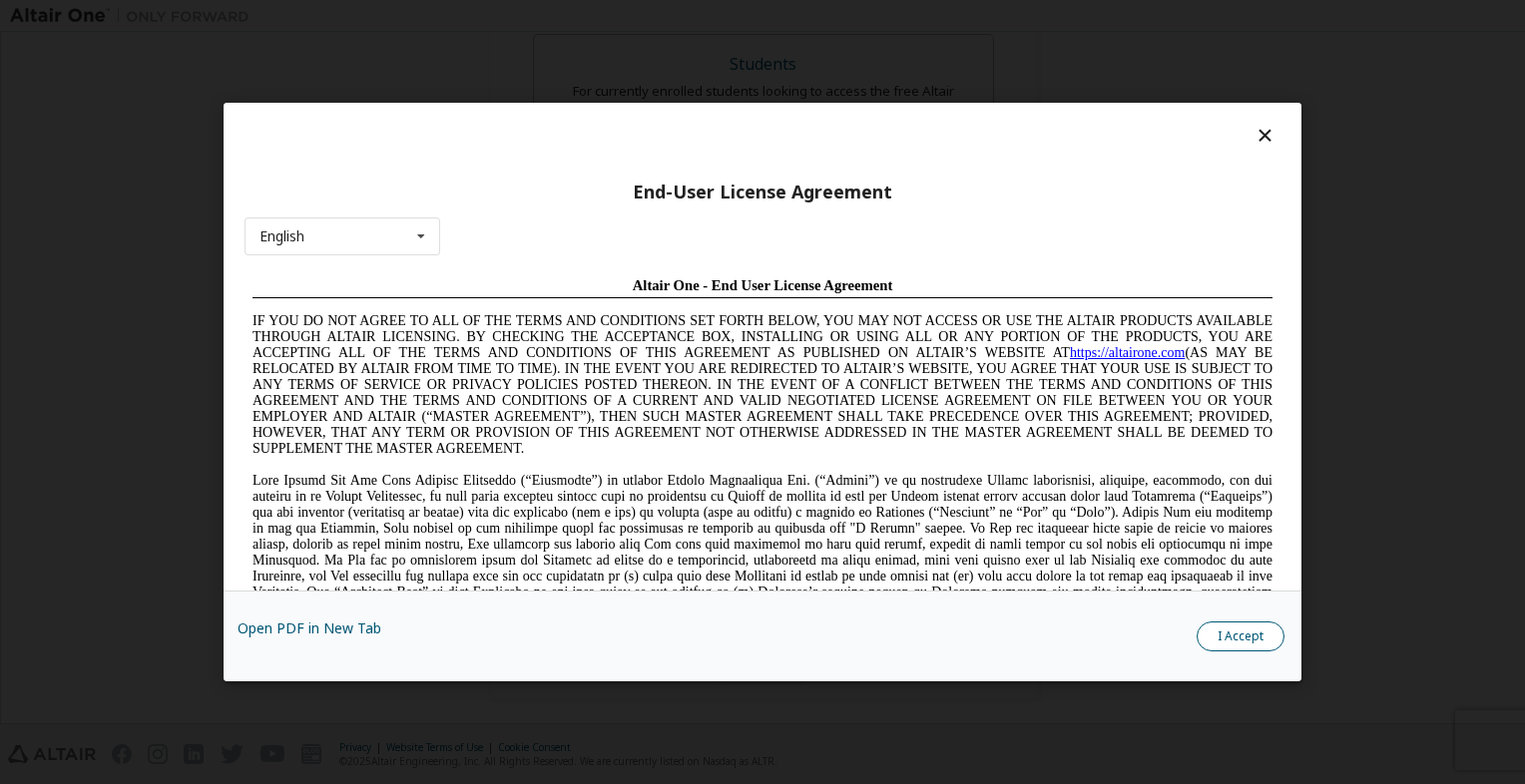 click on "Open PDF in New Tab I Accept" at bounding box center (762, 635) 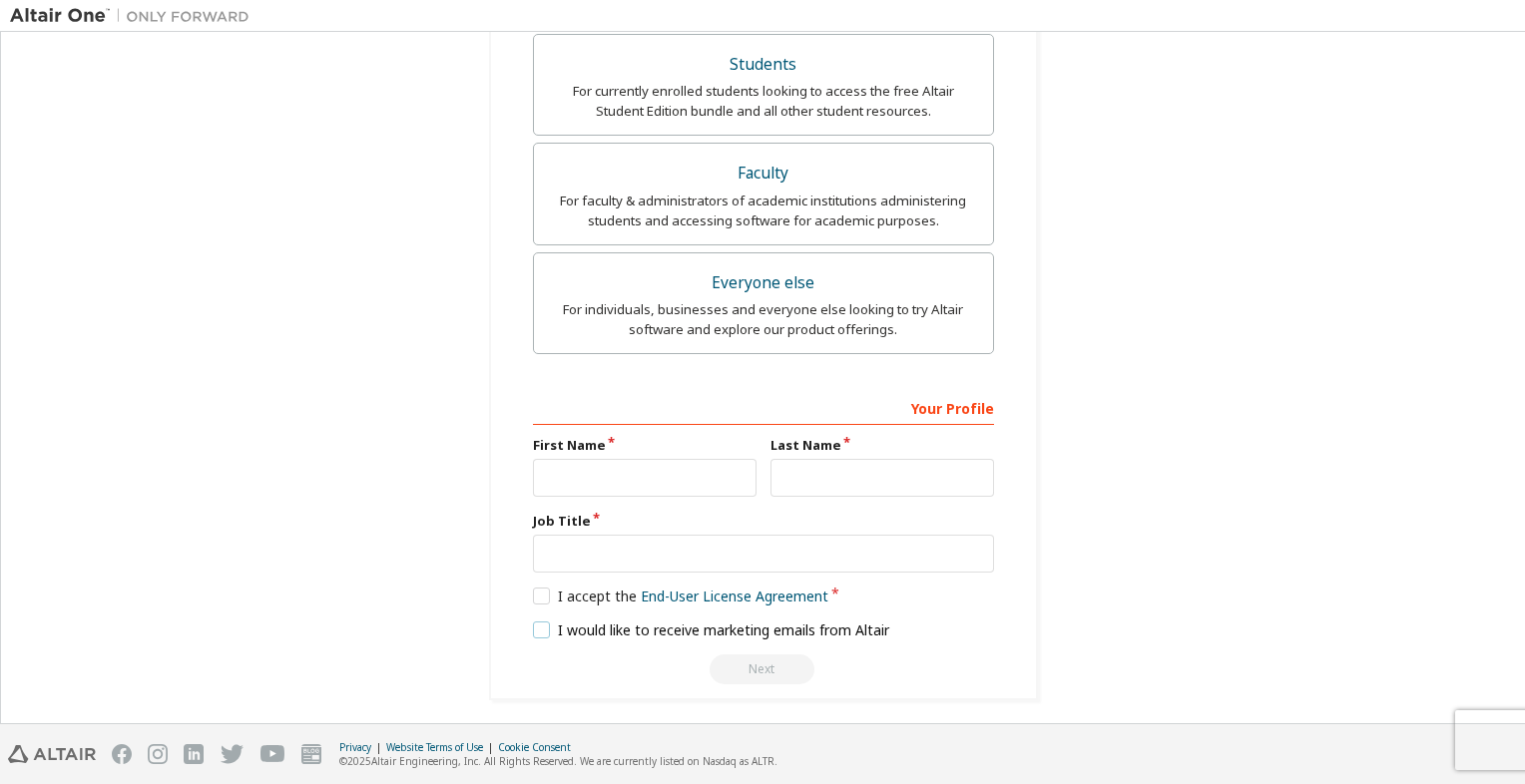 click on "I would like to receive marketing emails from Altair" at bounding box center [712, 629] 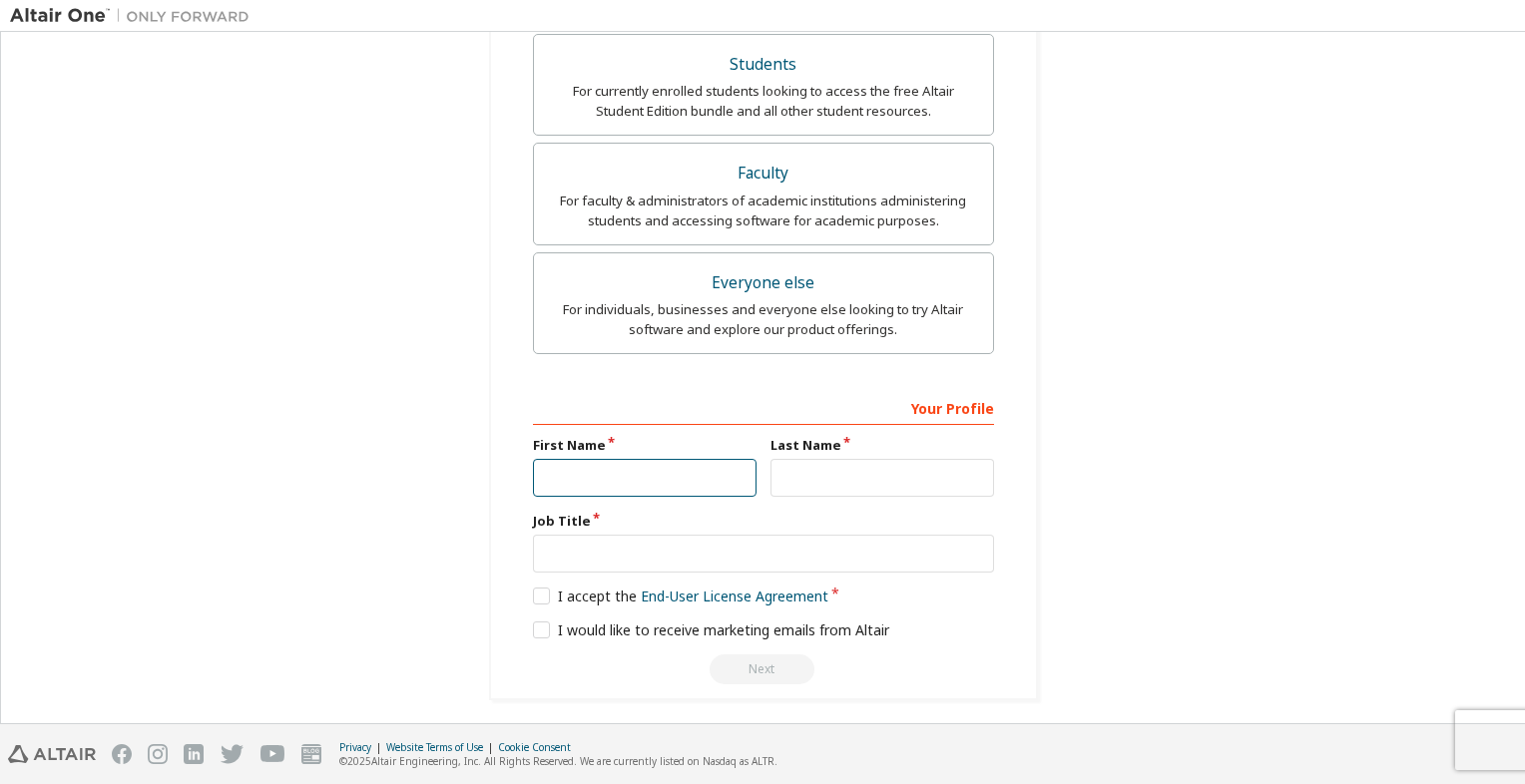click at bounding box center [645, 478] 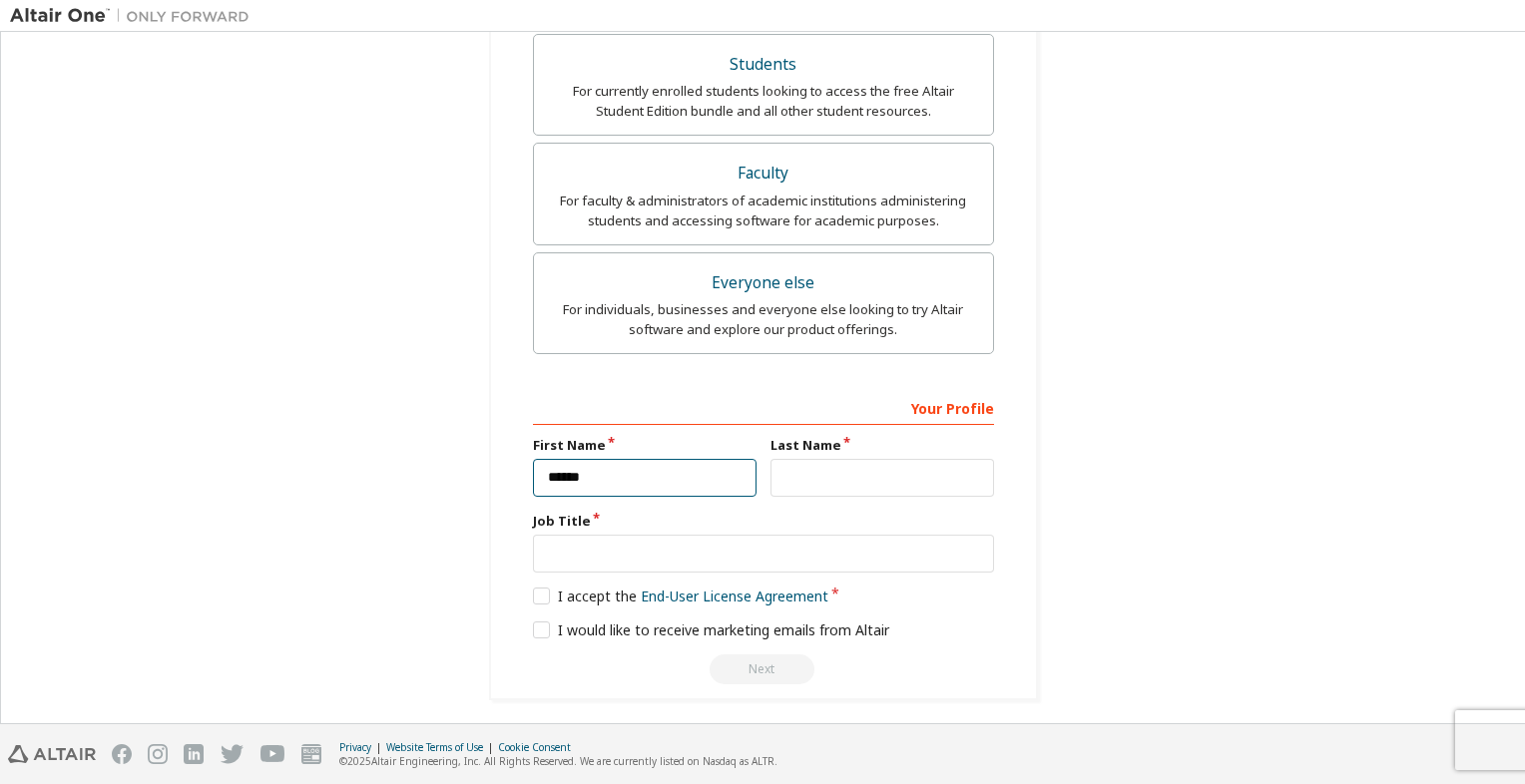 type on "******" 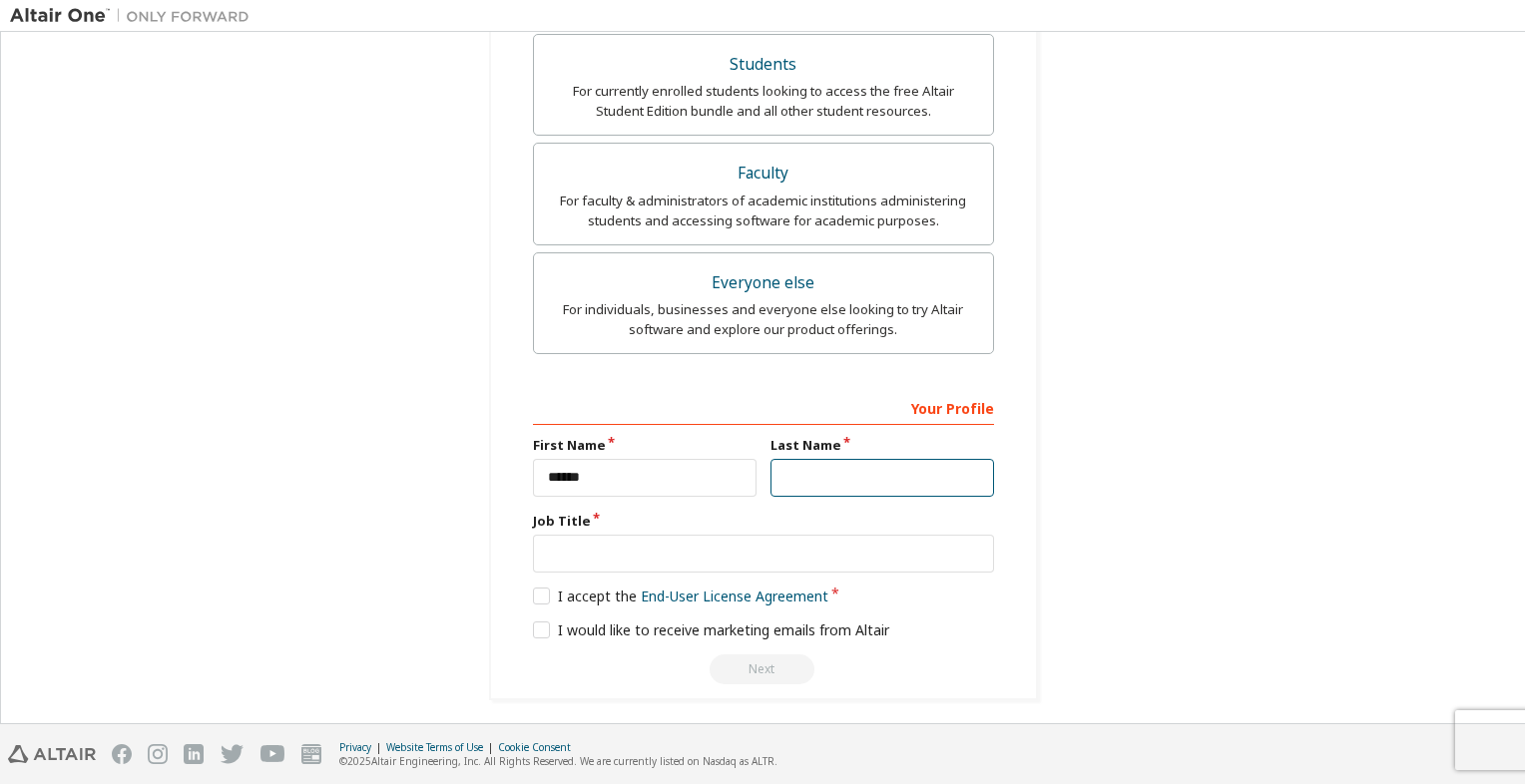 click at bounding box center [882, 478] 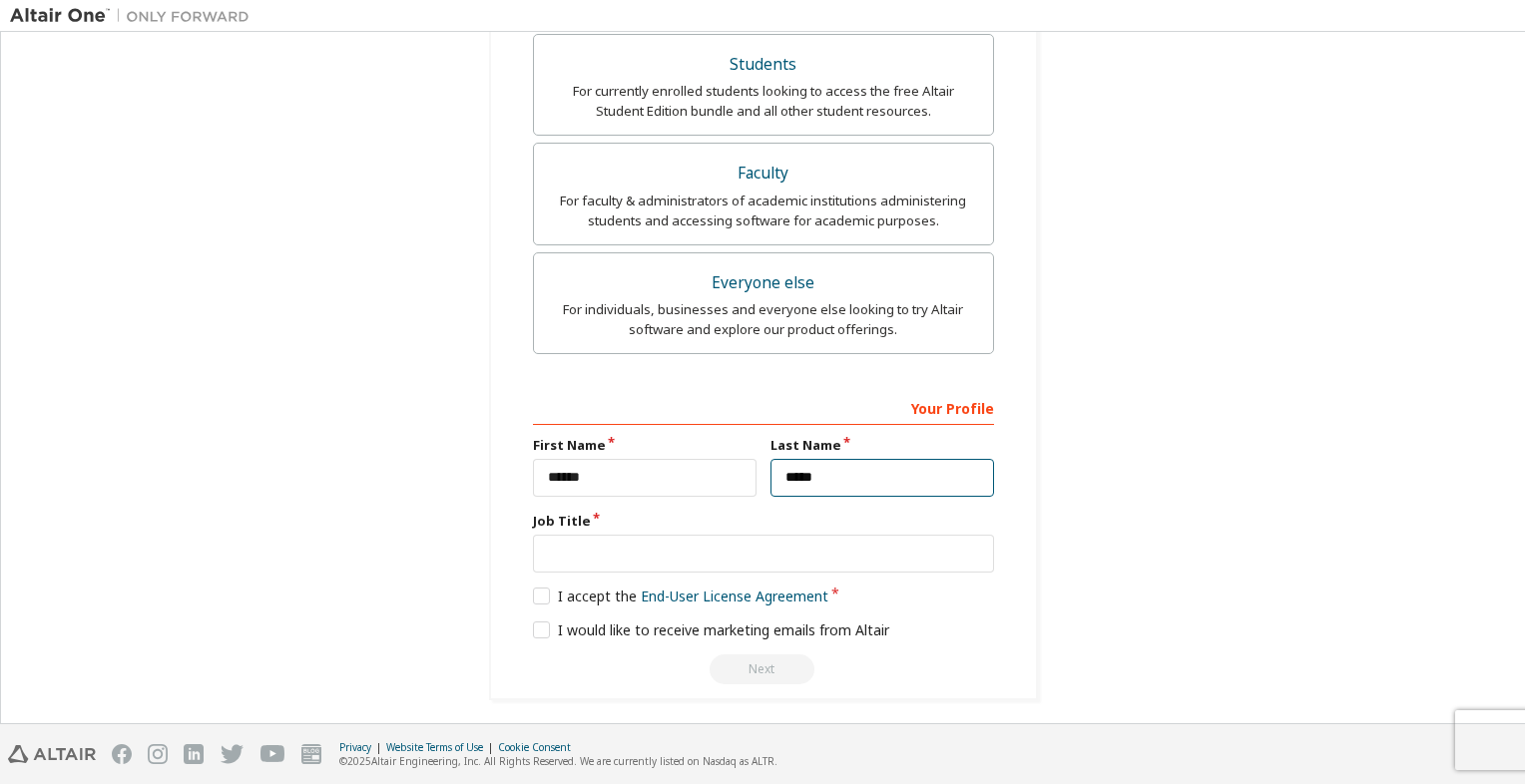 type on "*****" 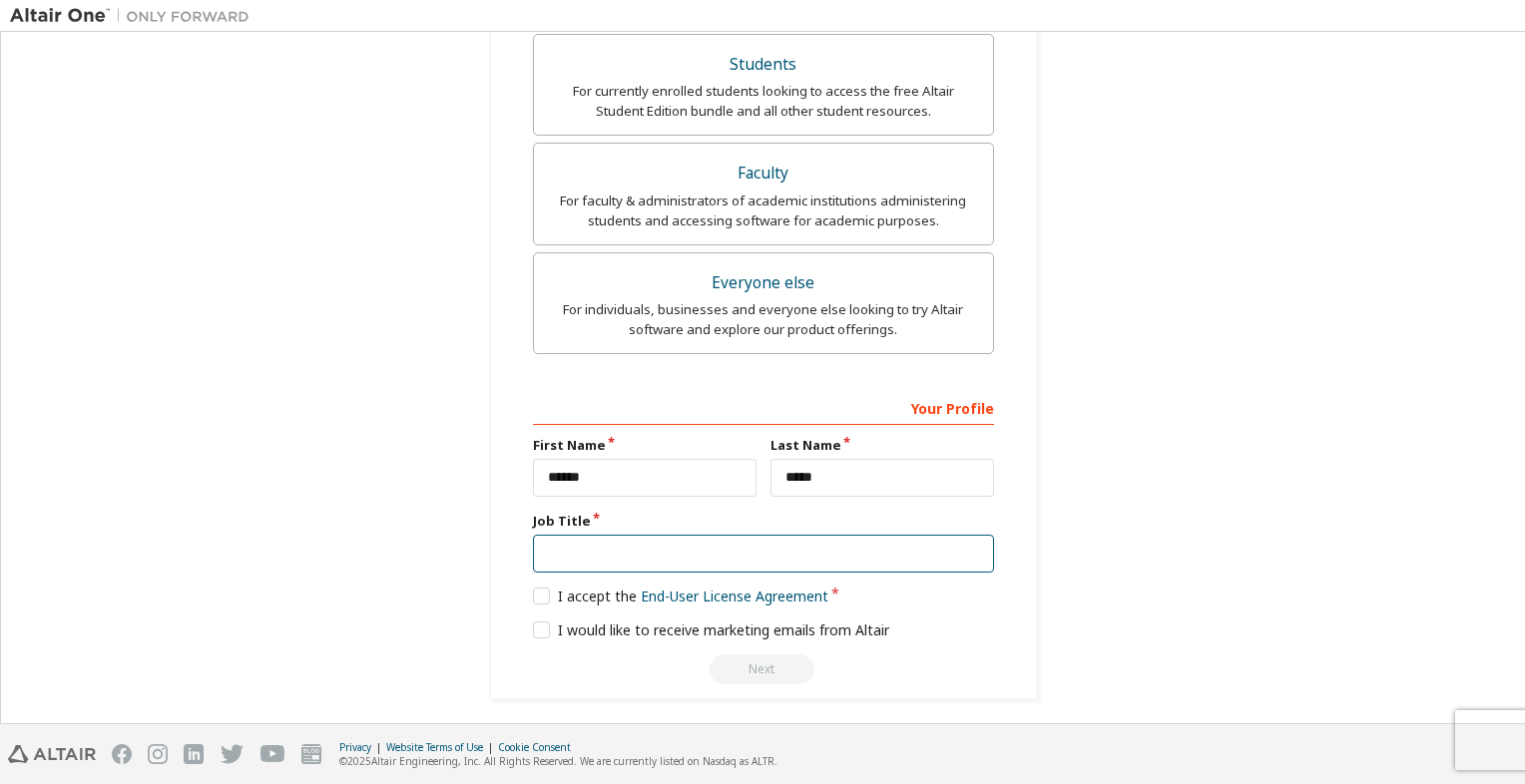 click at bounding box center (763, 554) 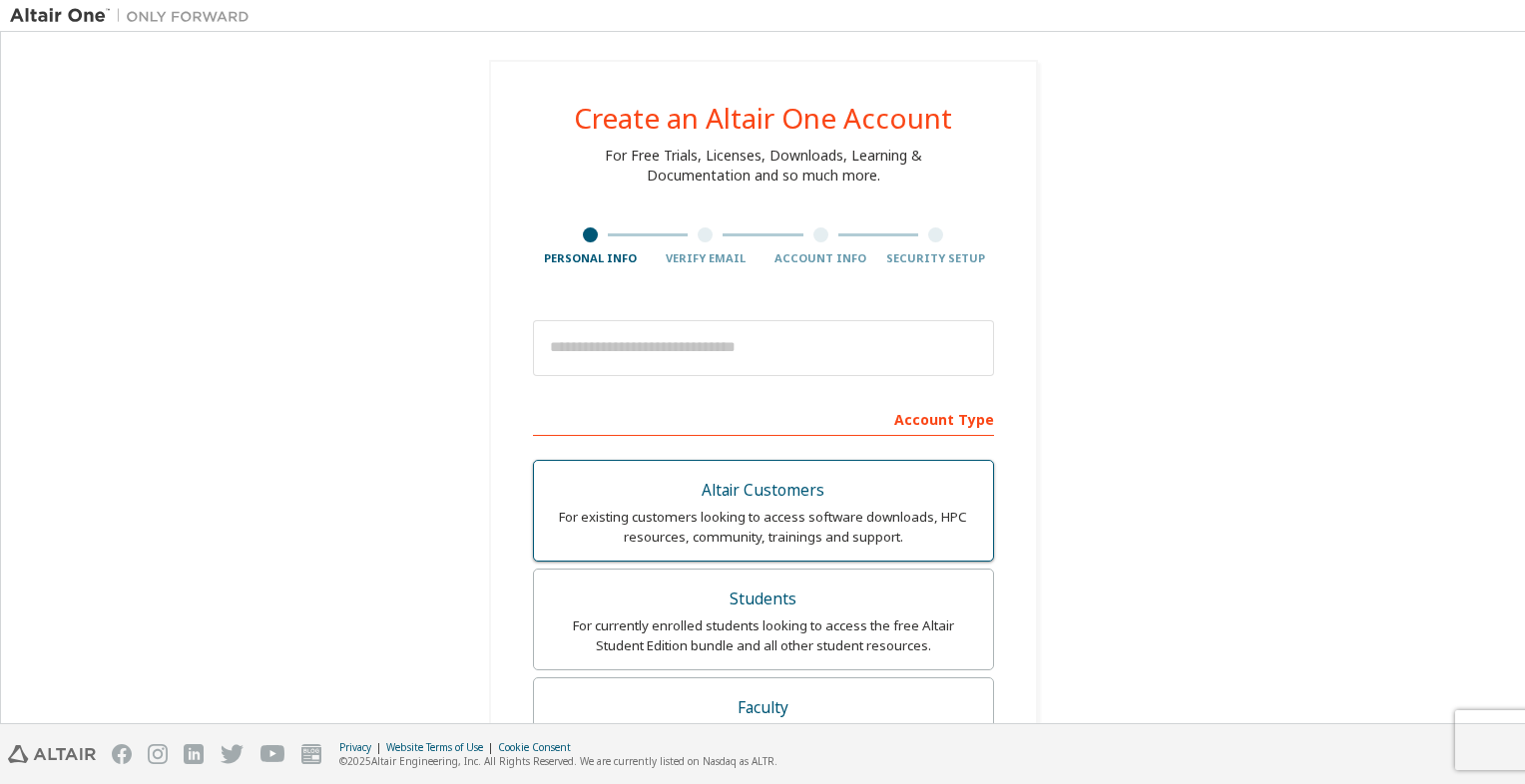 scroll, scrollTop: 0, scrollLeft: 0, axis: both 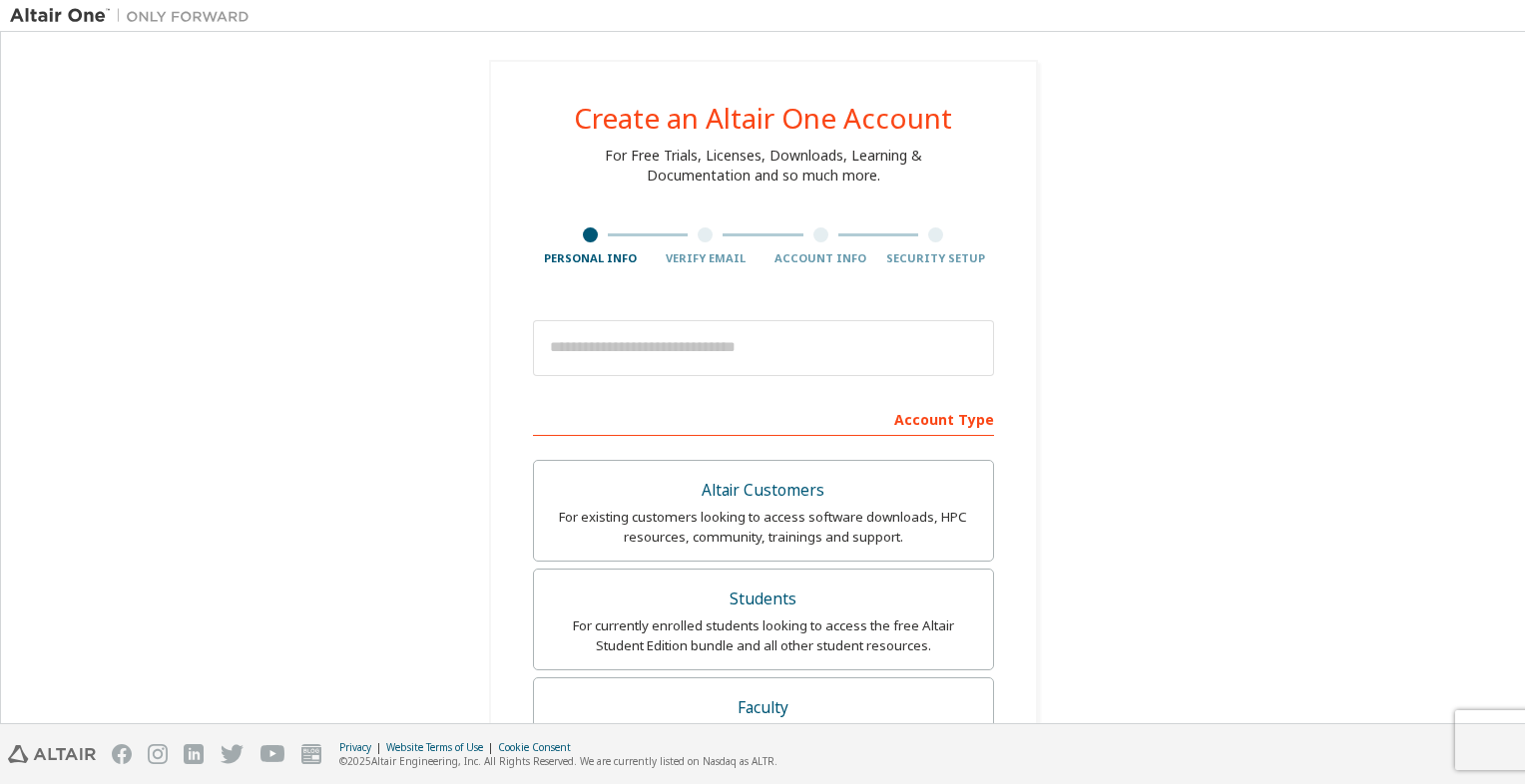 type on "*******" 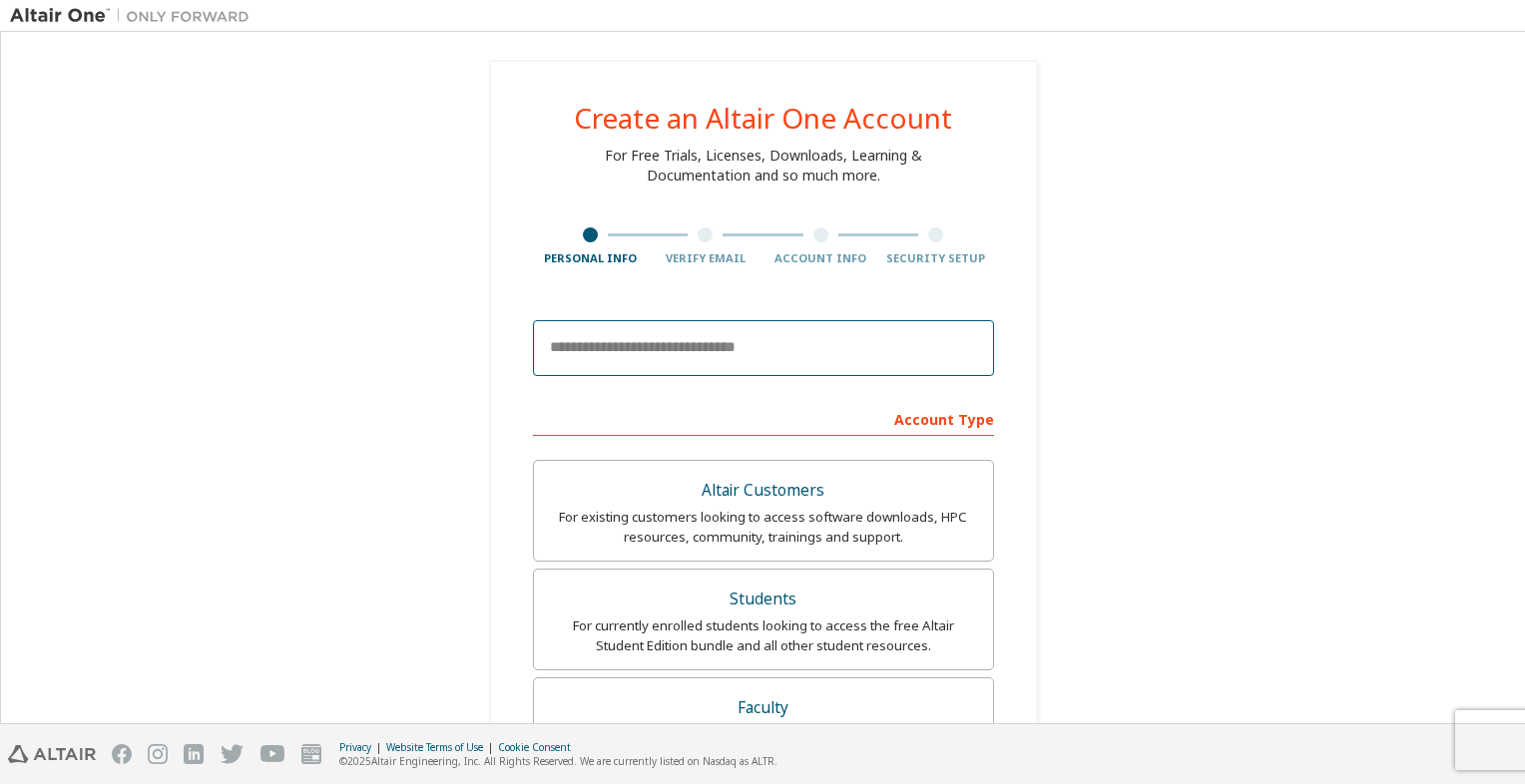 click at bounding box center [763, 348] 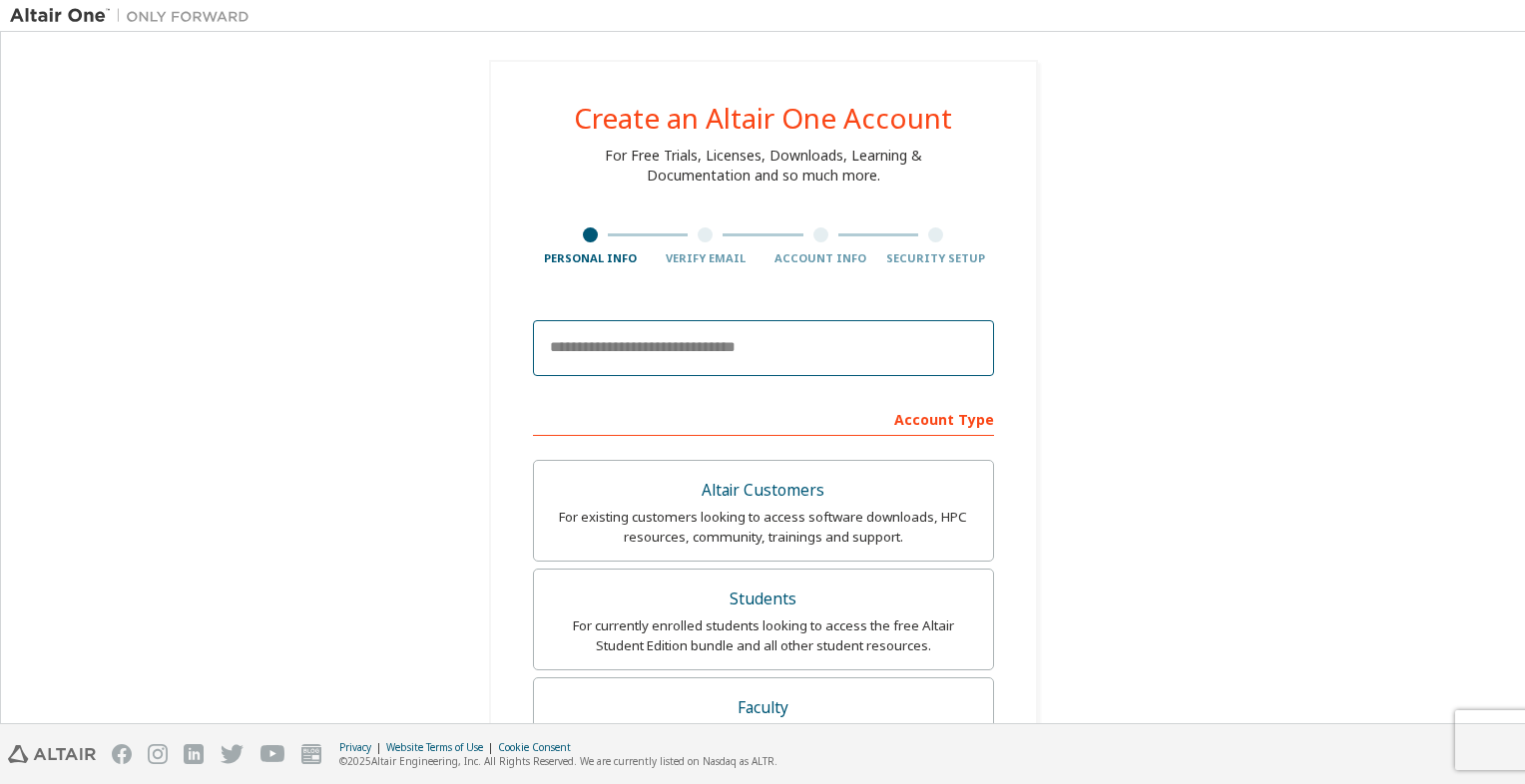 type on "**********" 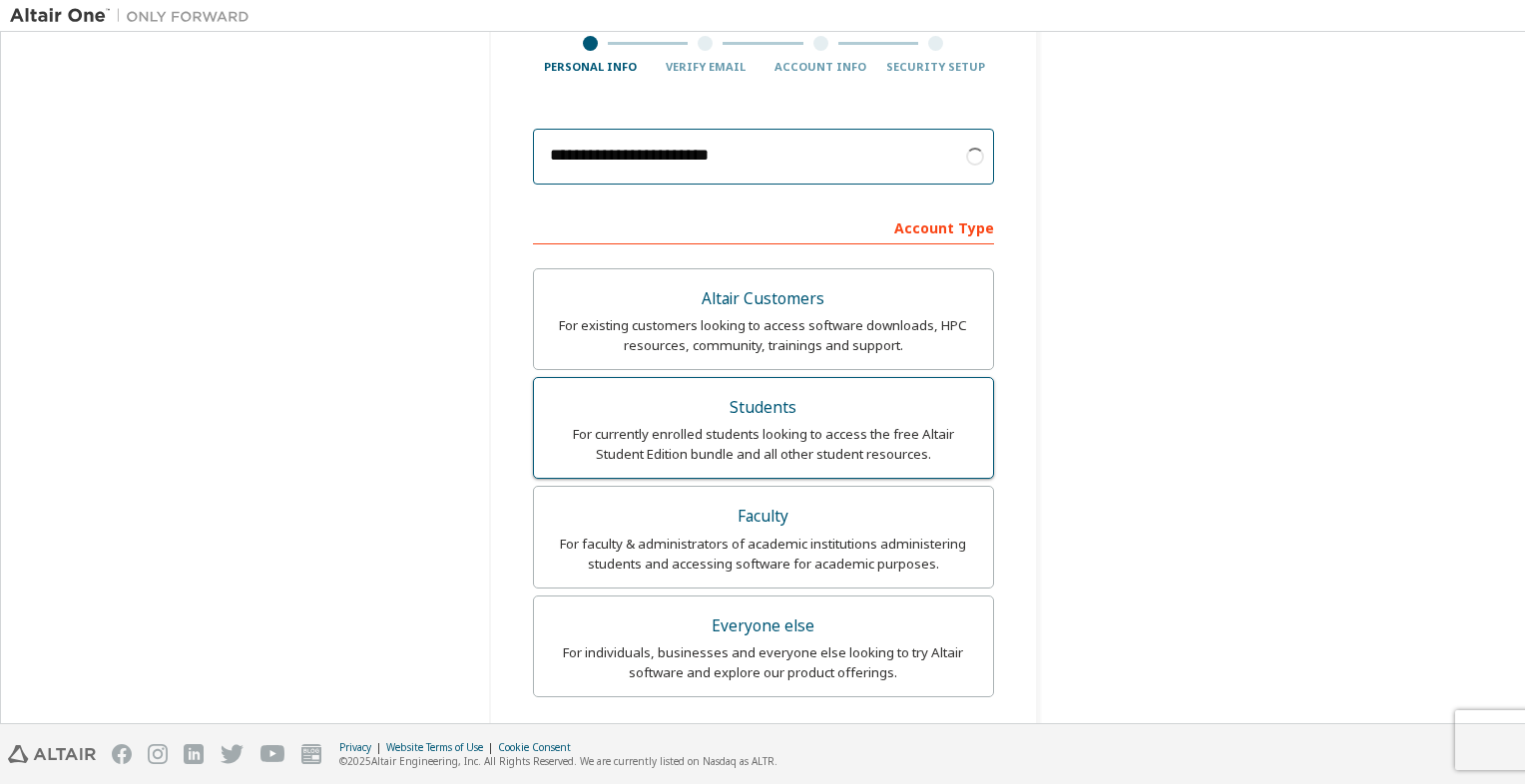 scroll, scrollTop: 199, scrollLeft: 0, axis: vertical 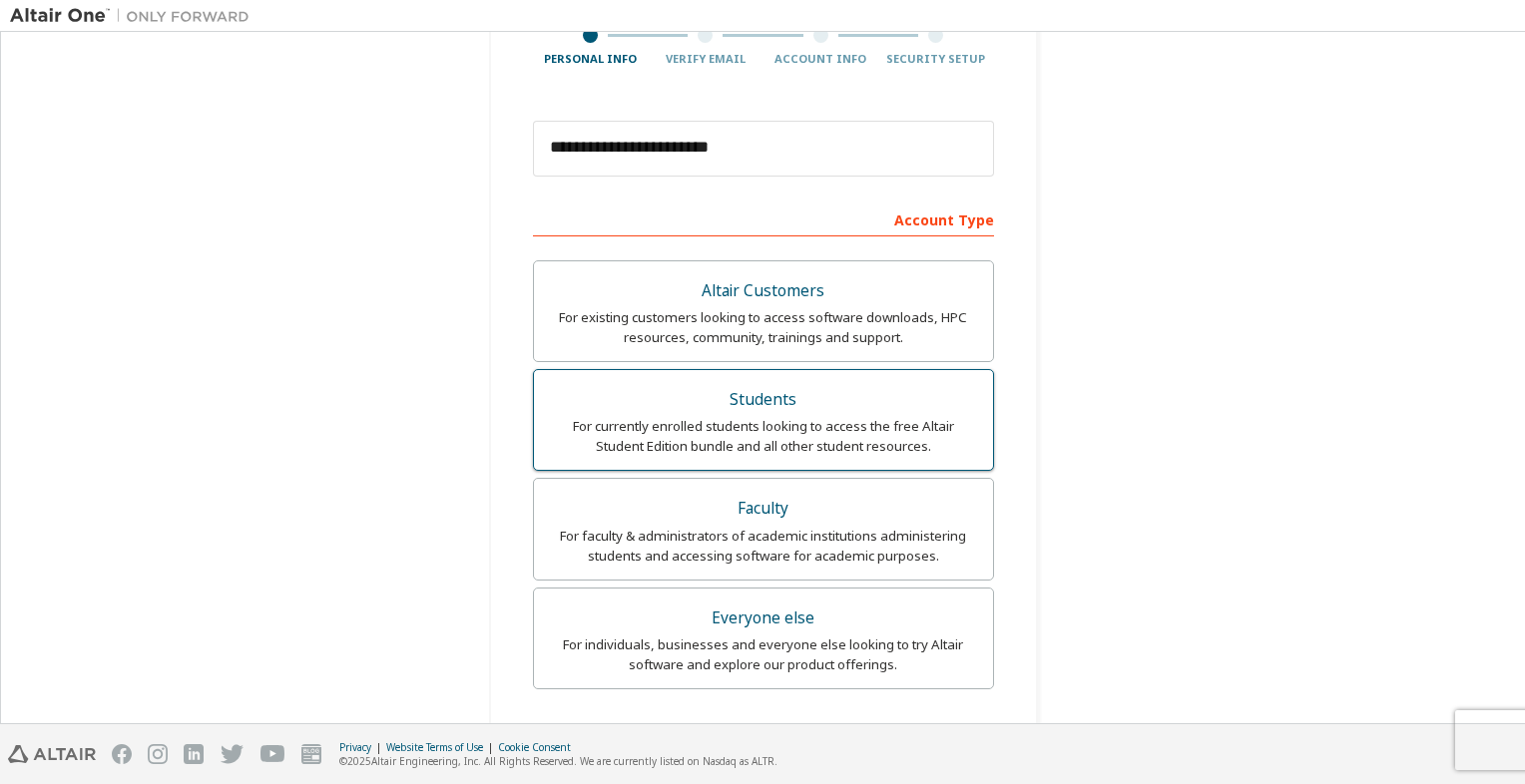 drag, startPoint x: 759, startPoint y: 418, endPoint x: 747, endPoint y: 407, distance: 16.27882 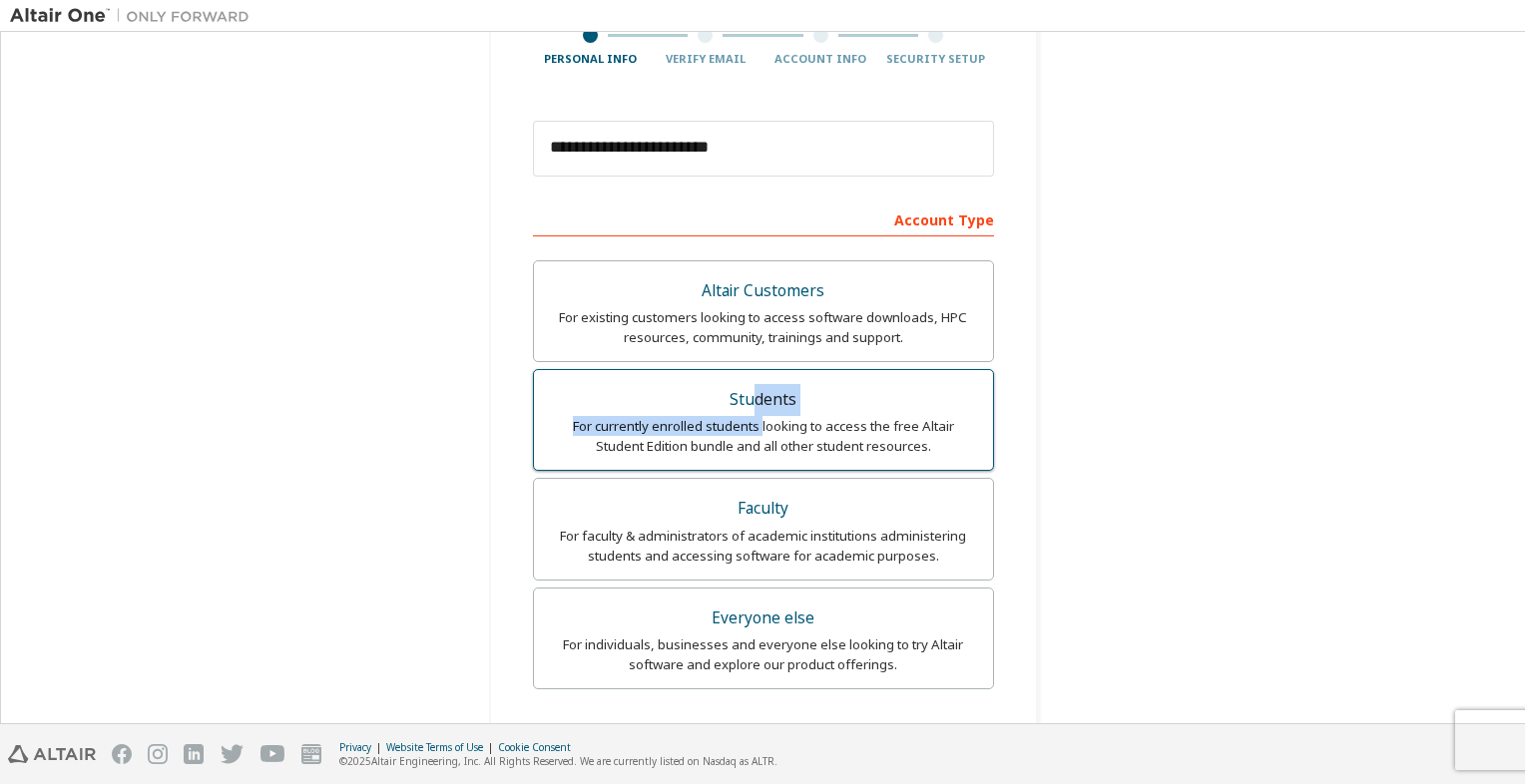 drag, startPoint x: 747, startPoint y: 407, endPoint x: 863, endPoint y: 397, distance: 116.430237 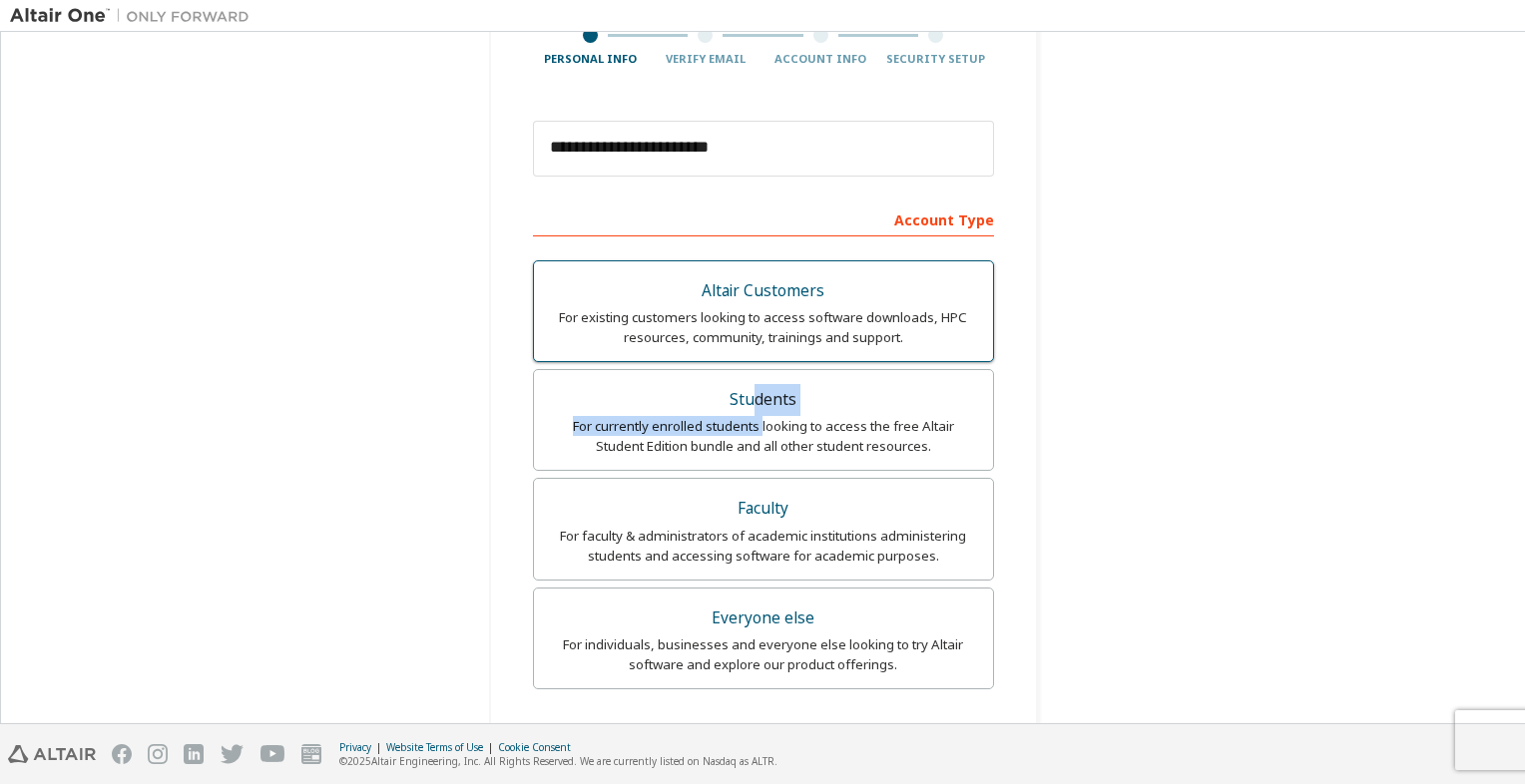 click on "For existing customers looking to access software downloads, HPC resources, community, trainings and support." at bounding box center [763, 327] 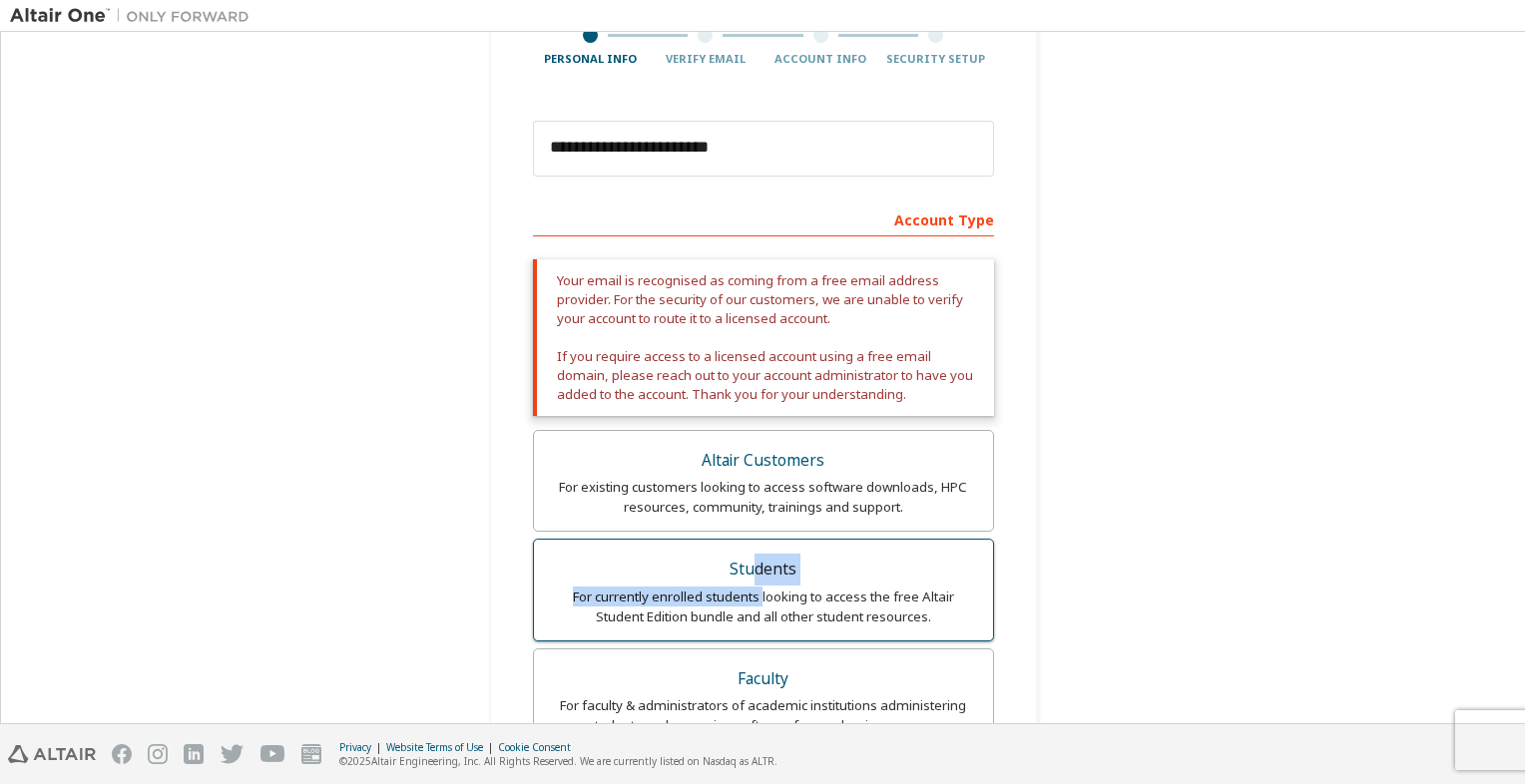 drag, startPoint x: 863, startPoint y: 397, endPoint x: 838, endPoint y: 556, distance: 160.95341 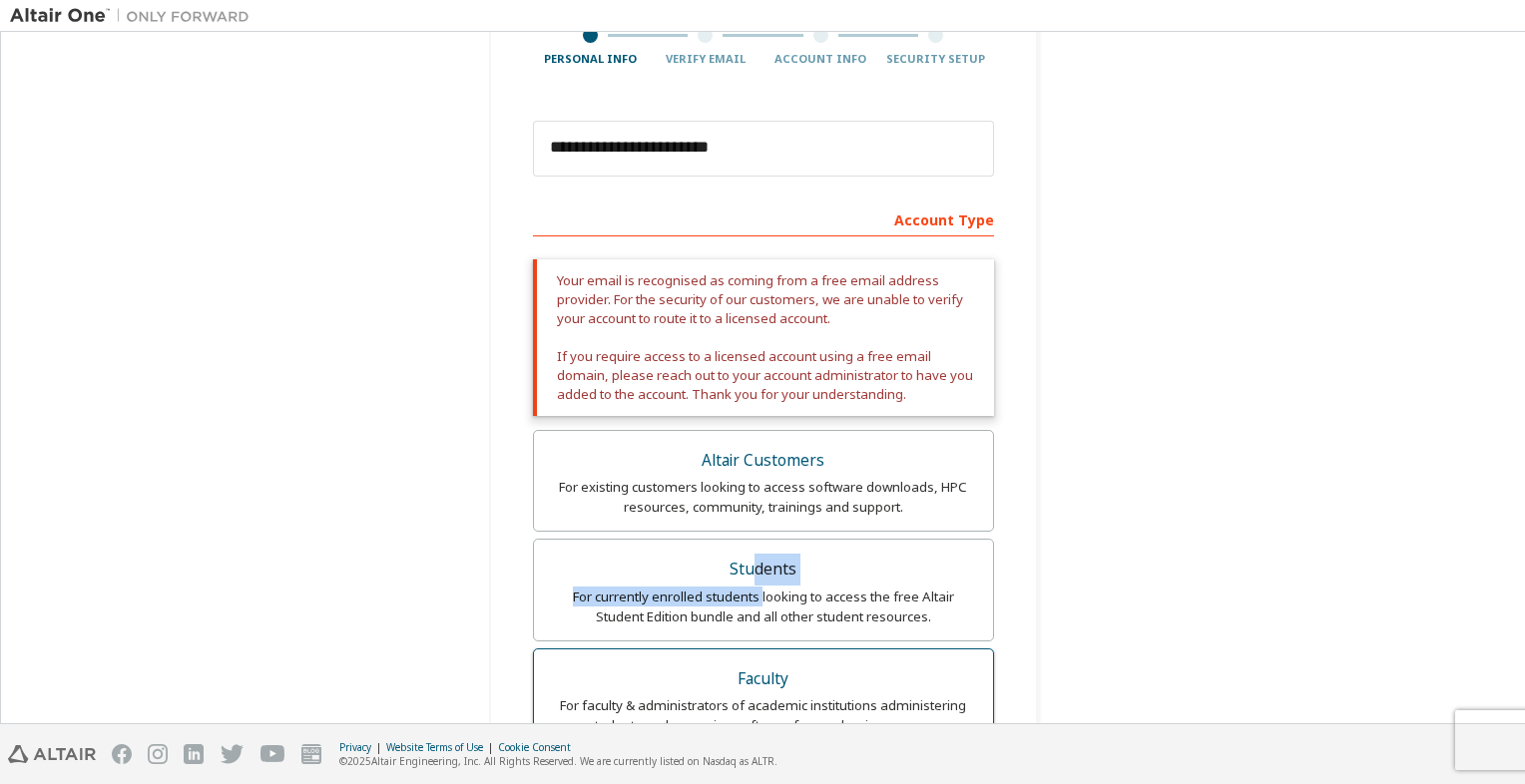 click on "Faculty For faculty & administrators of academic institutions administering students and accessing software for academic purposes." at bounding box center [763, 699] 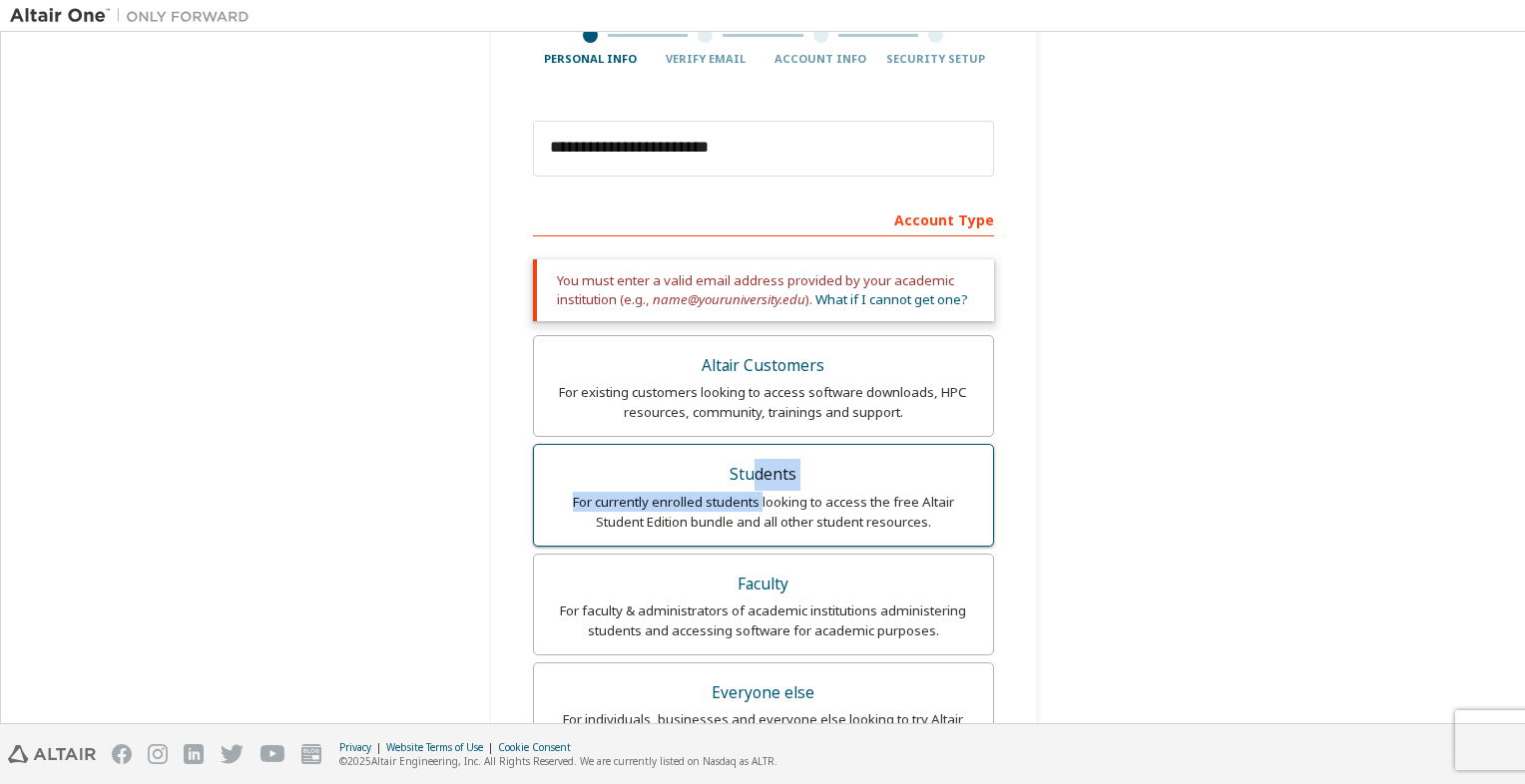 drag, startPoint x: 838, startPoint y: 556, endPoint x: 950, endPoint y: 469, distance: 141.82031 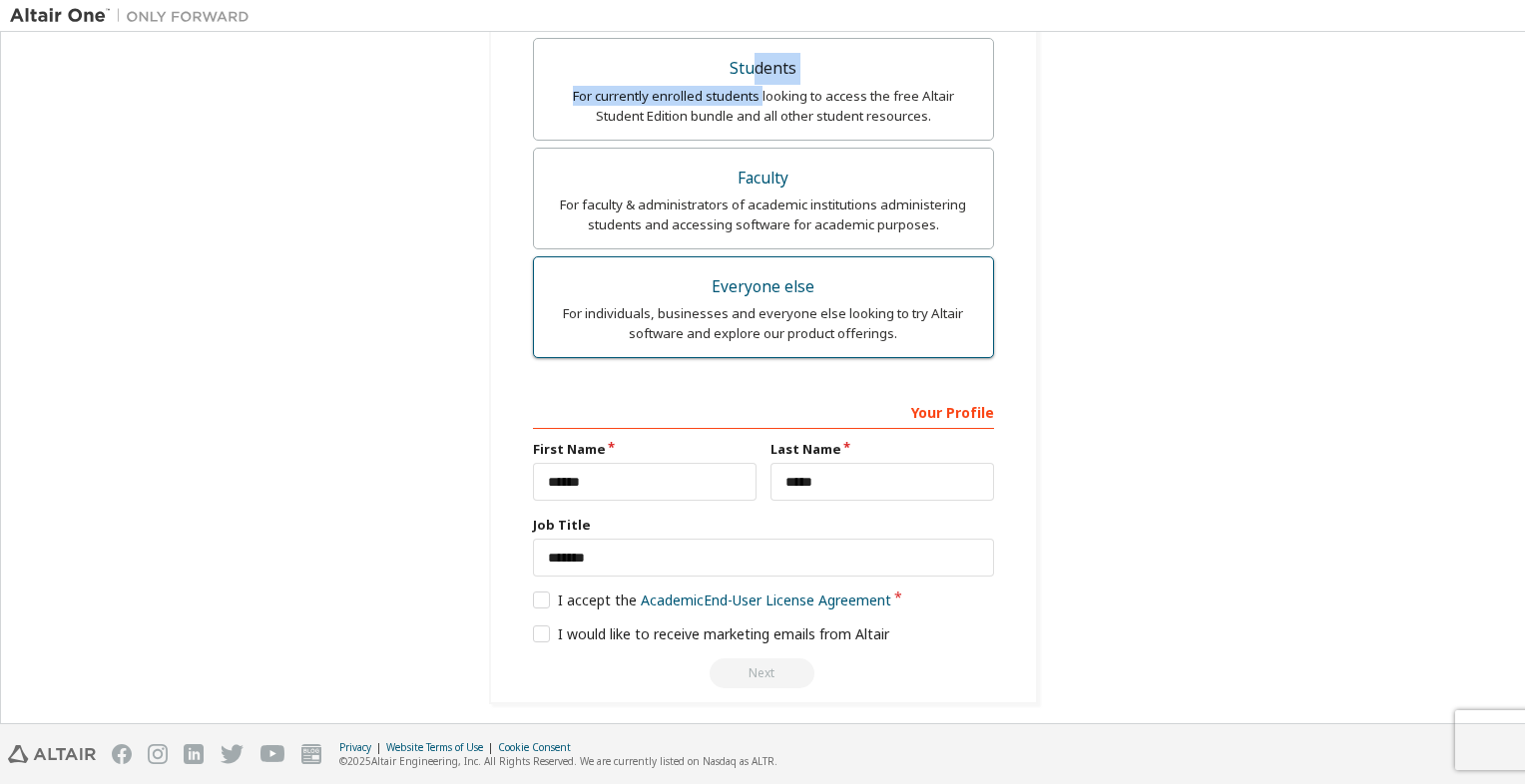 scroll, scrollTop: 610, scrollLeft: 0, axis: vertical 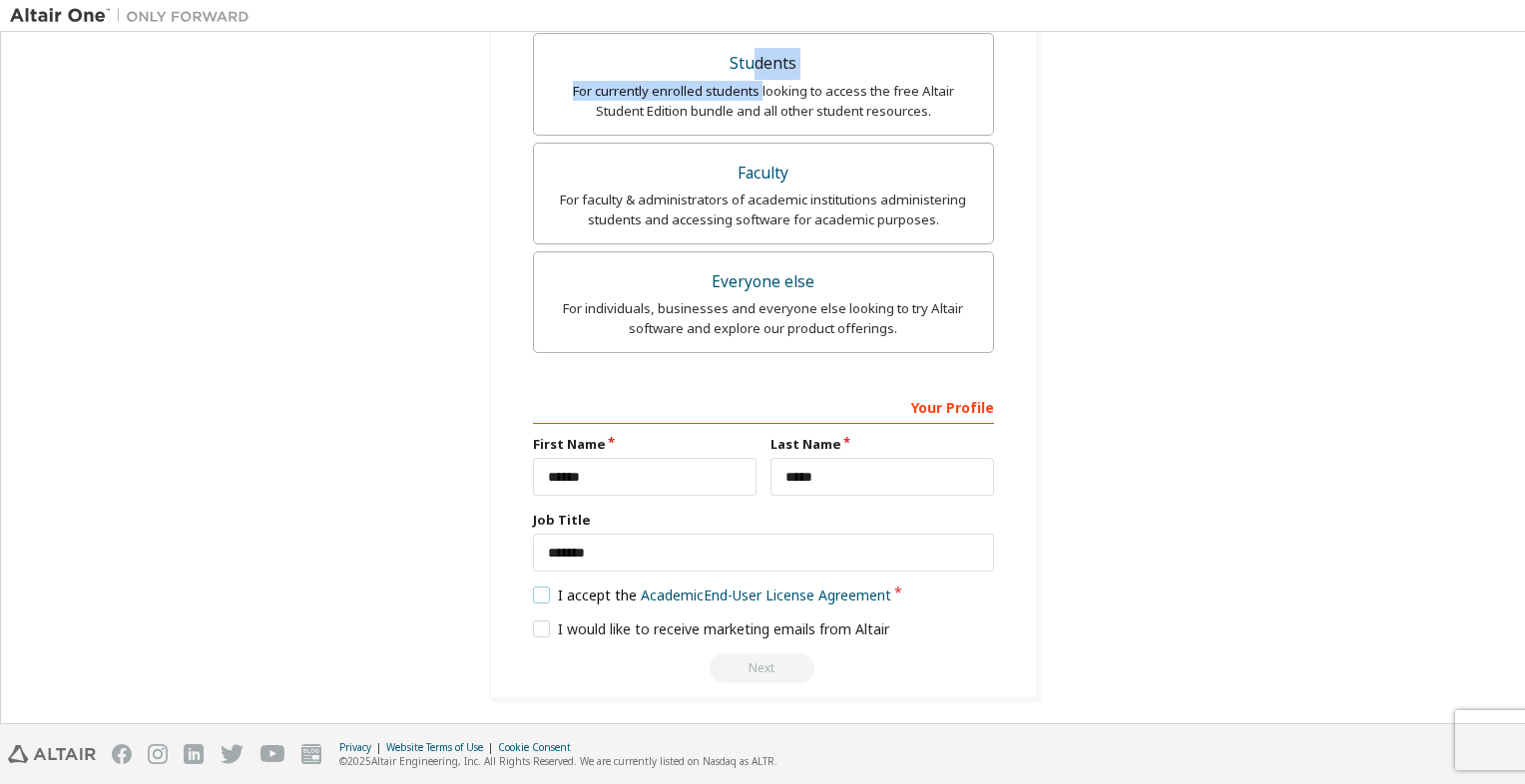 click on "I accept the   Academic   End-User License Agreement" at bounding box center (713, 594) 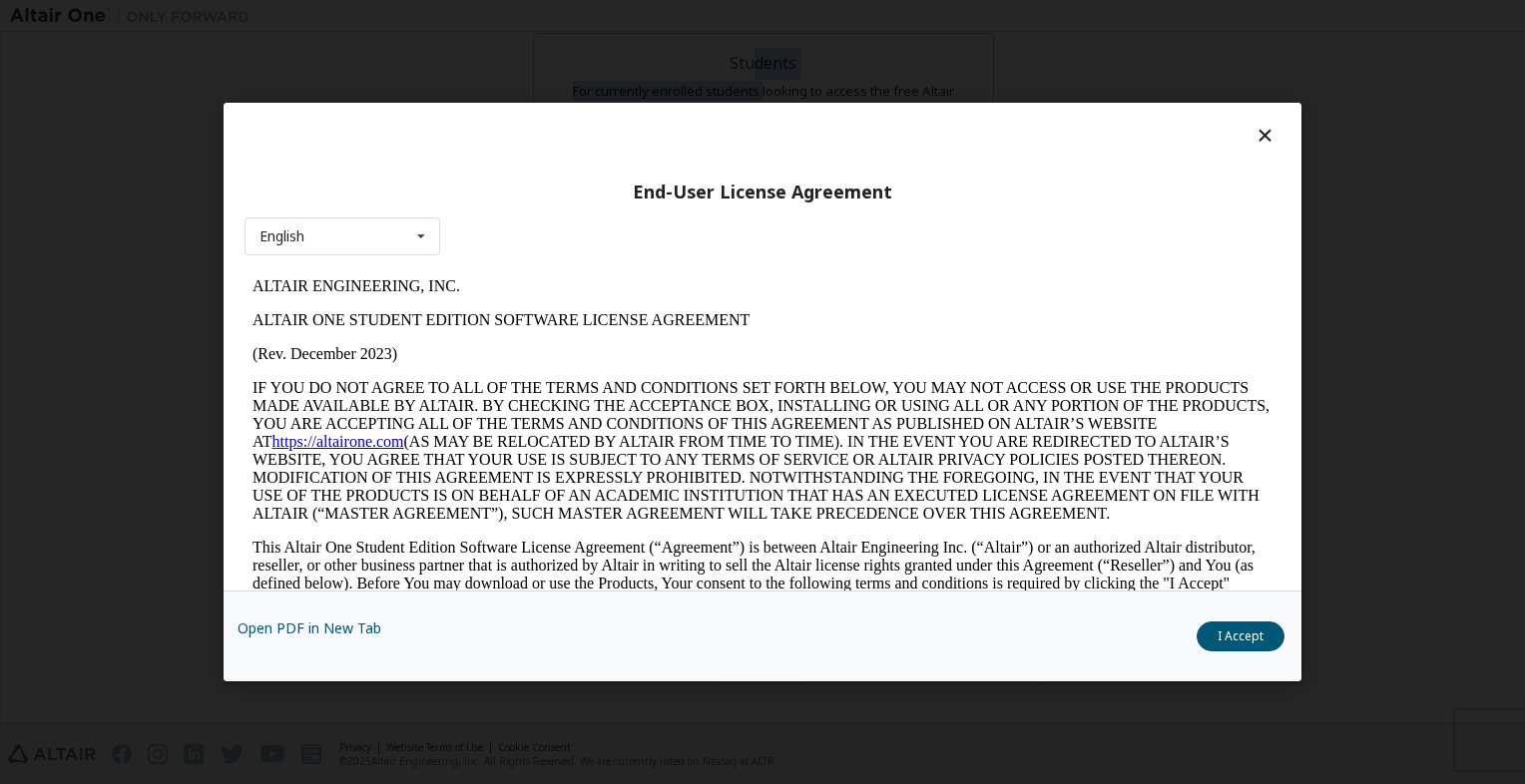 scroll, scrollTop: 0, scrollLeft: 0, axis: both 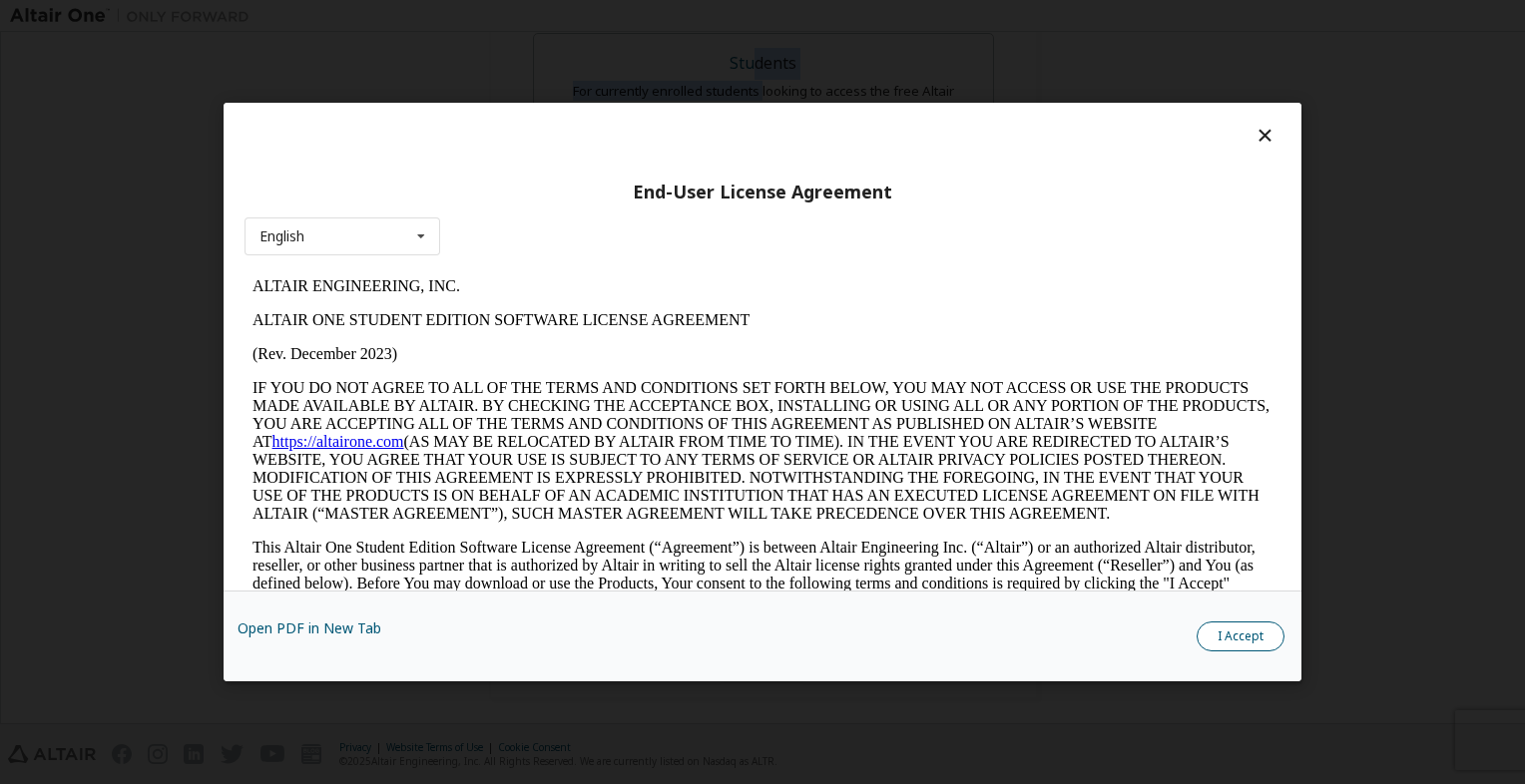 click on "I Accept" at bounding box center [1241, 636] 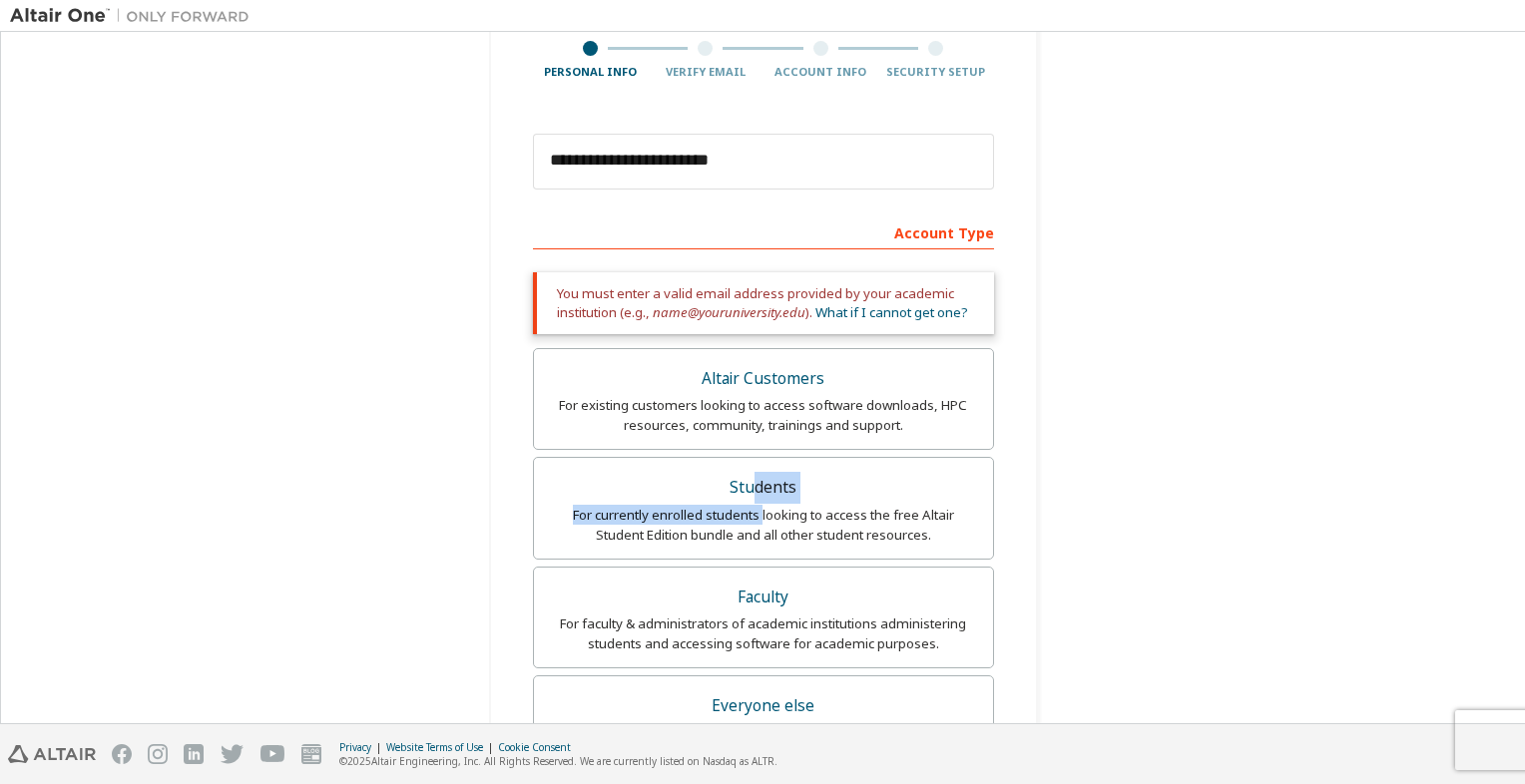 scroll, scrollTop: 610, scrollLeft: 0, axis: vertical 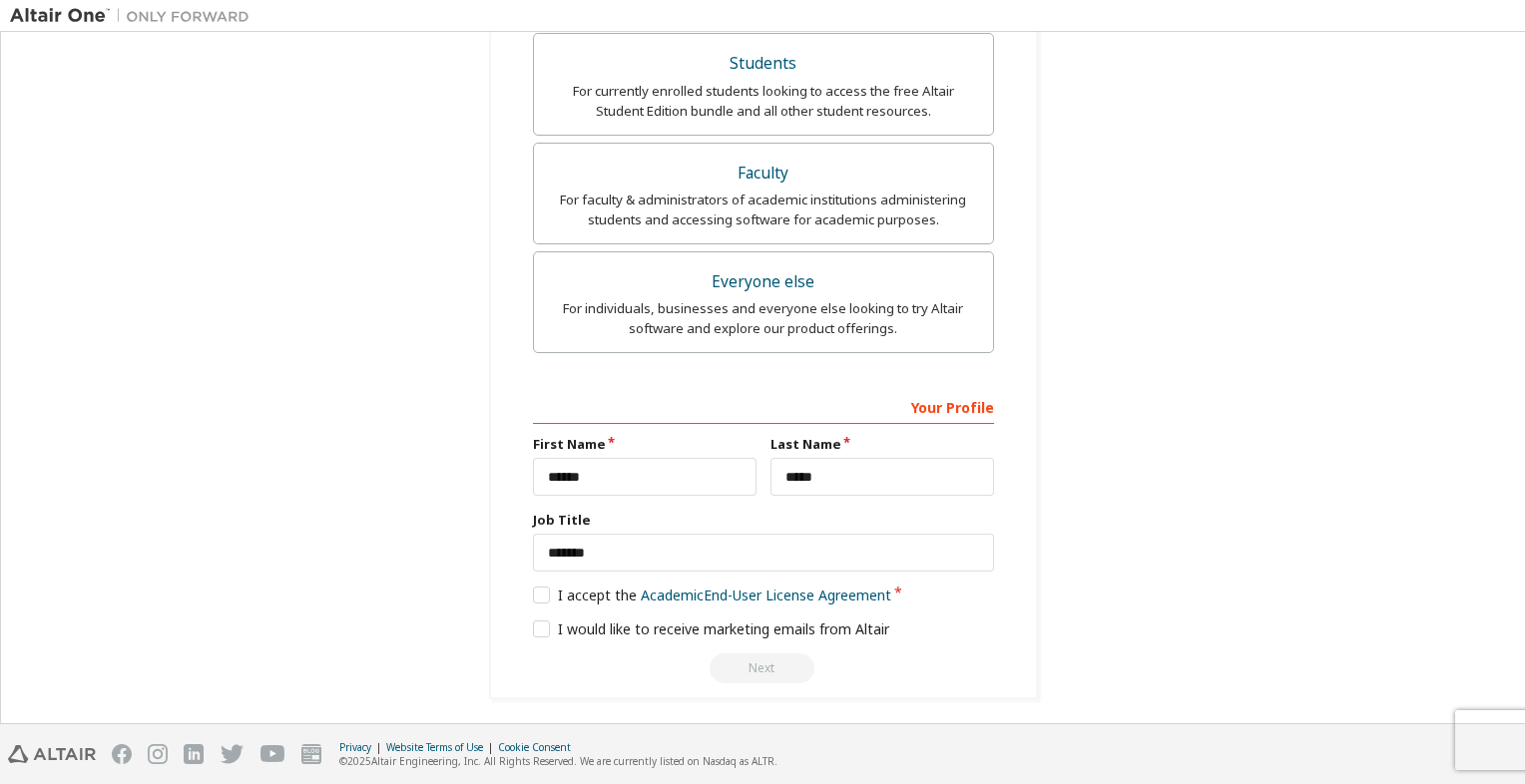 click on "Next" at bounding box center [763, 668] 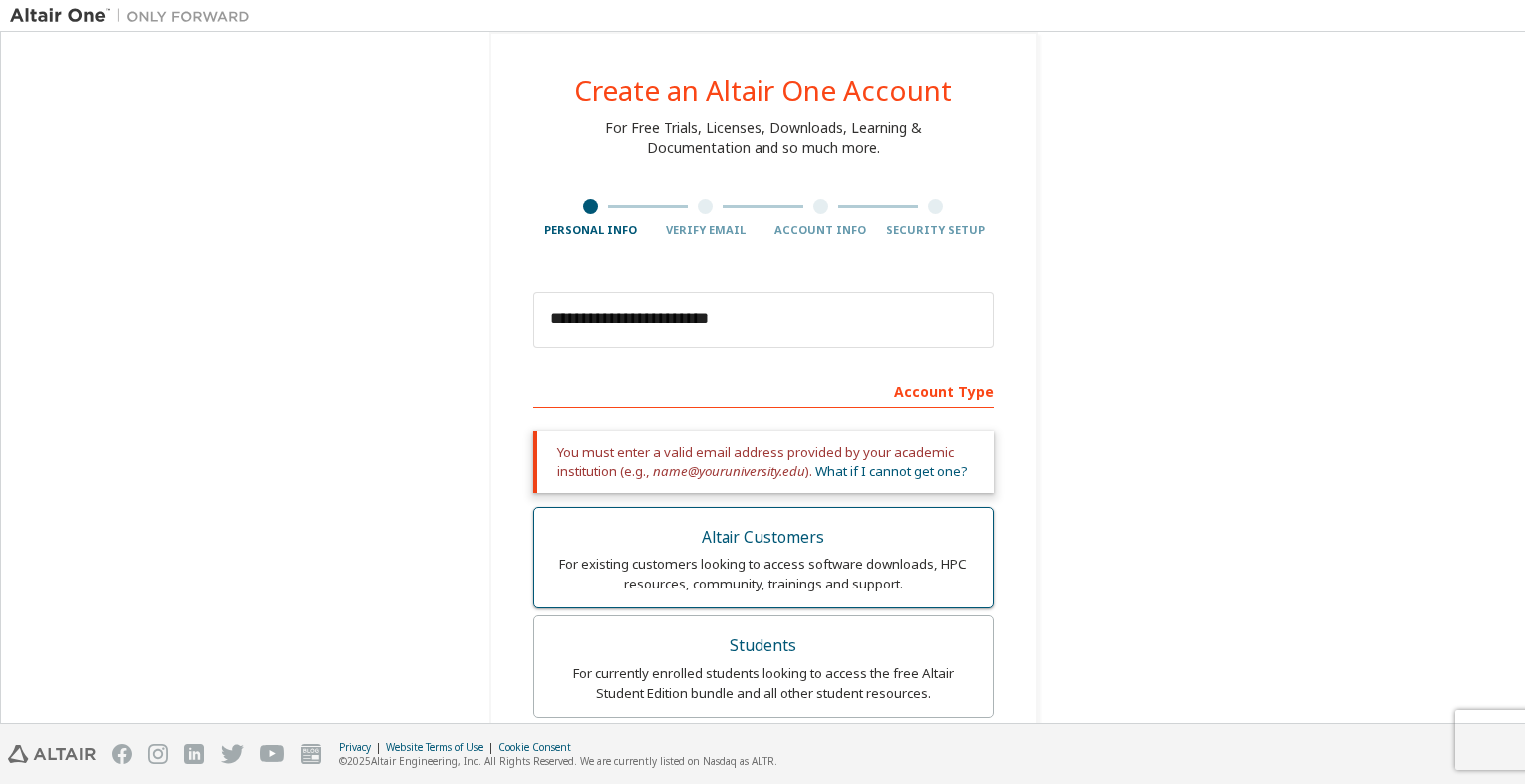 scroll, scrollTop: 12, scrollLeft: 0, axis: vertical 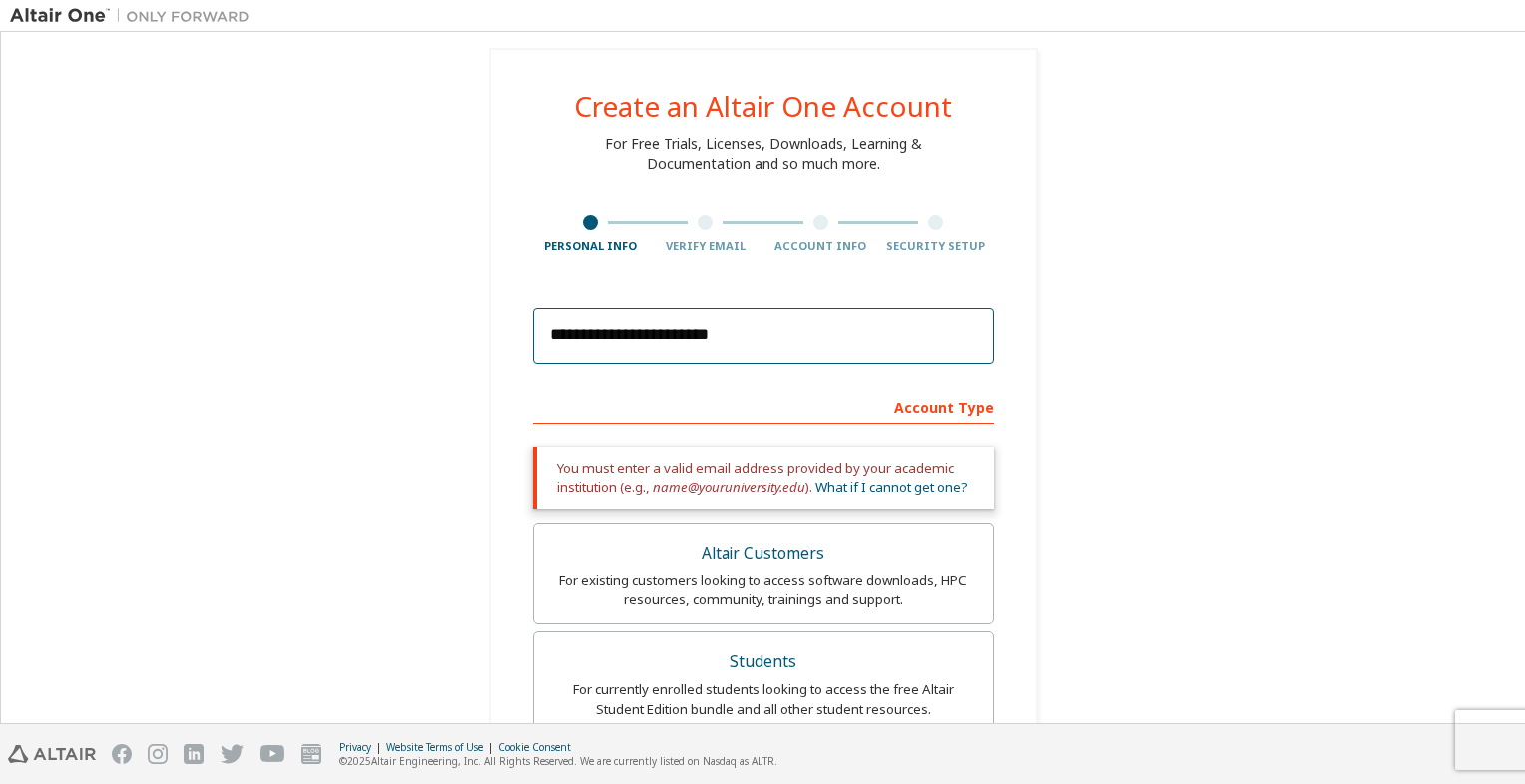 click on "**********" at bounding box center [763, 336] 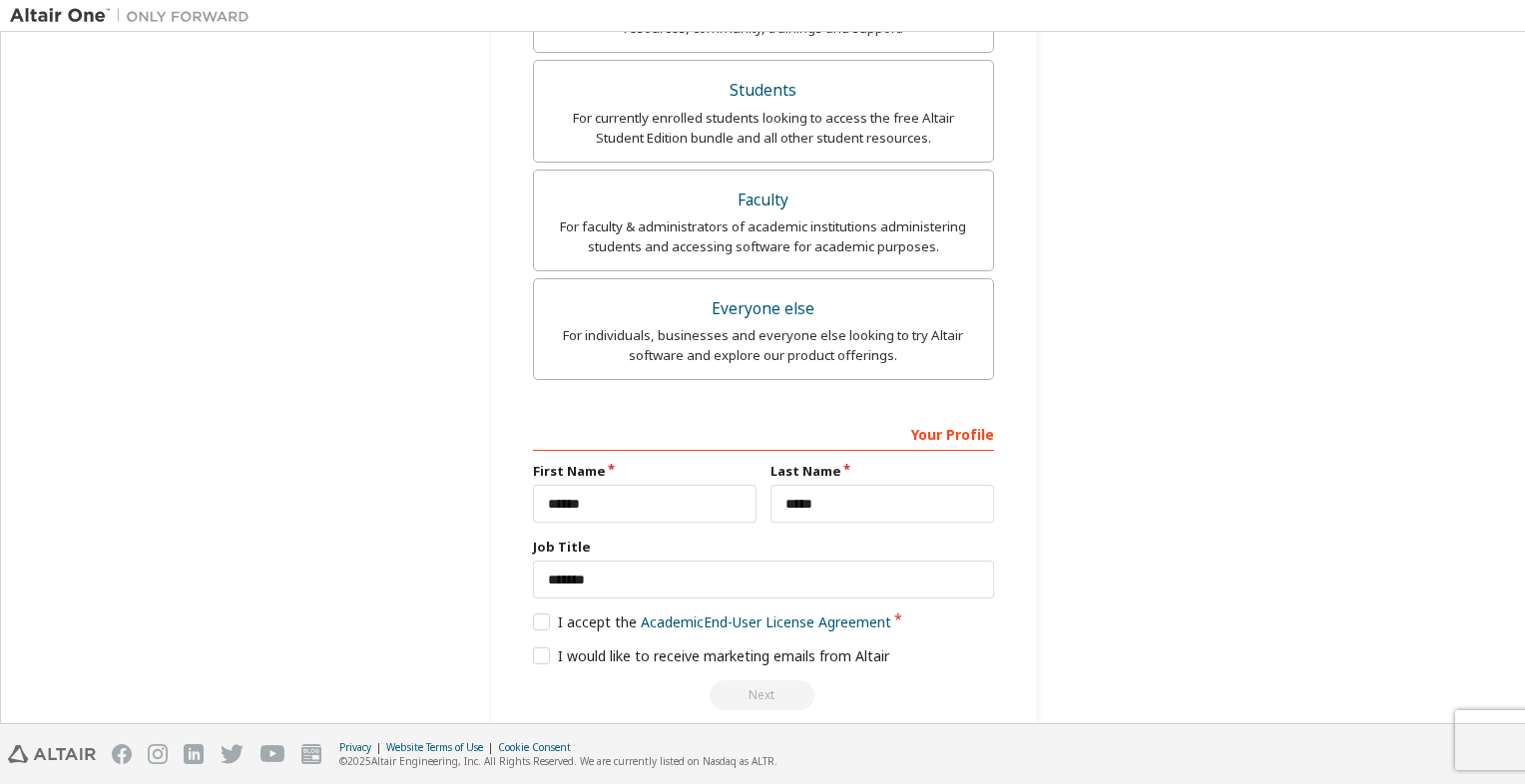 scroll, scrollTop: 610, scrollLeft: 0, axis: vertical 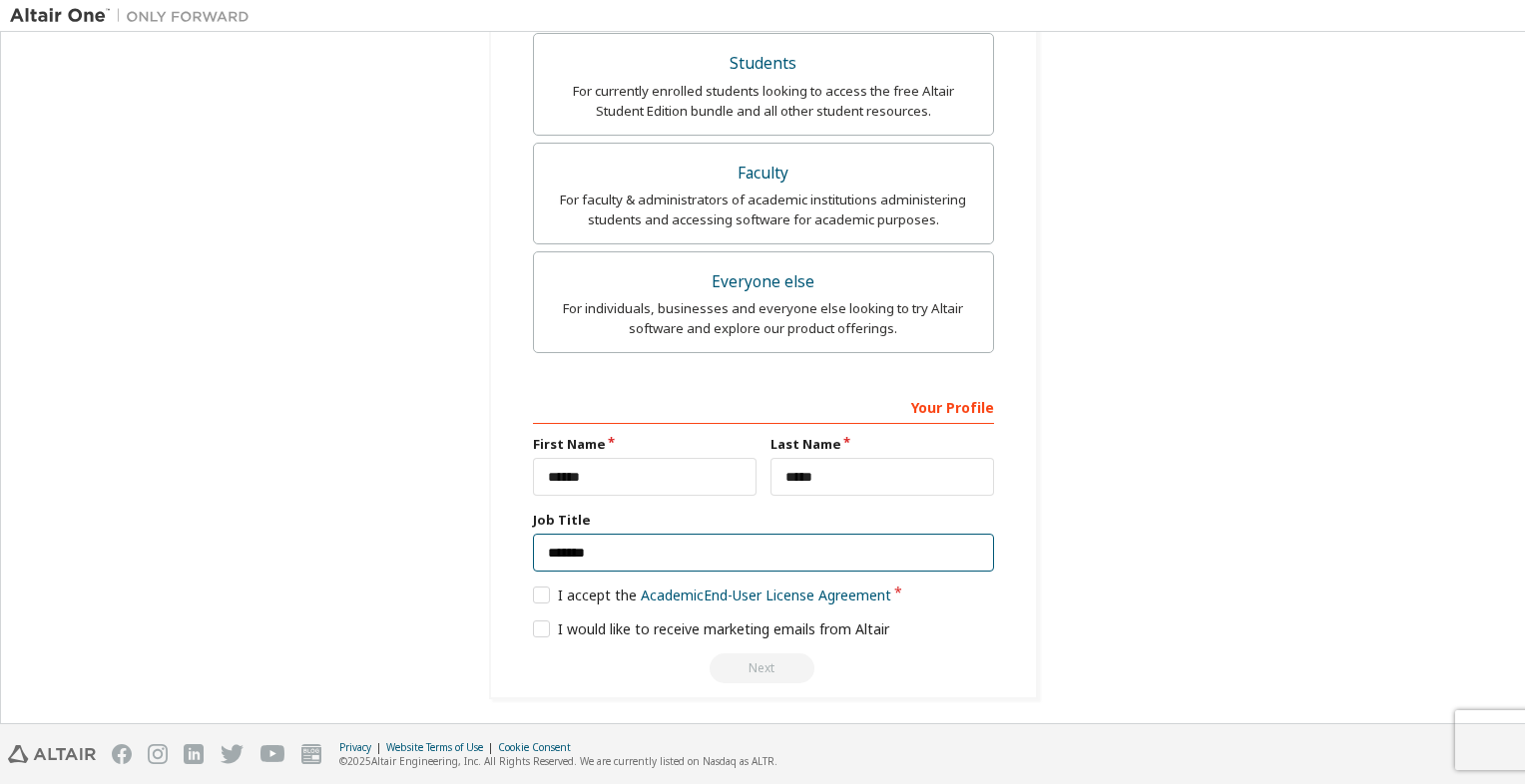 drag, startPoint x: 747, startPoint y: 541, endPoint x: 228, endPoint y: 557, distance: 519.2466 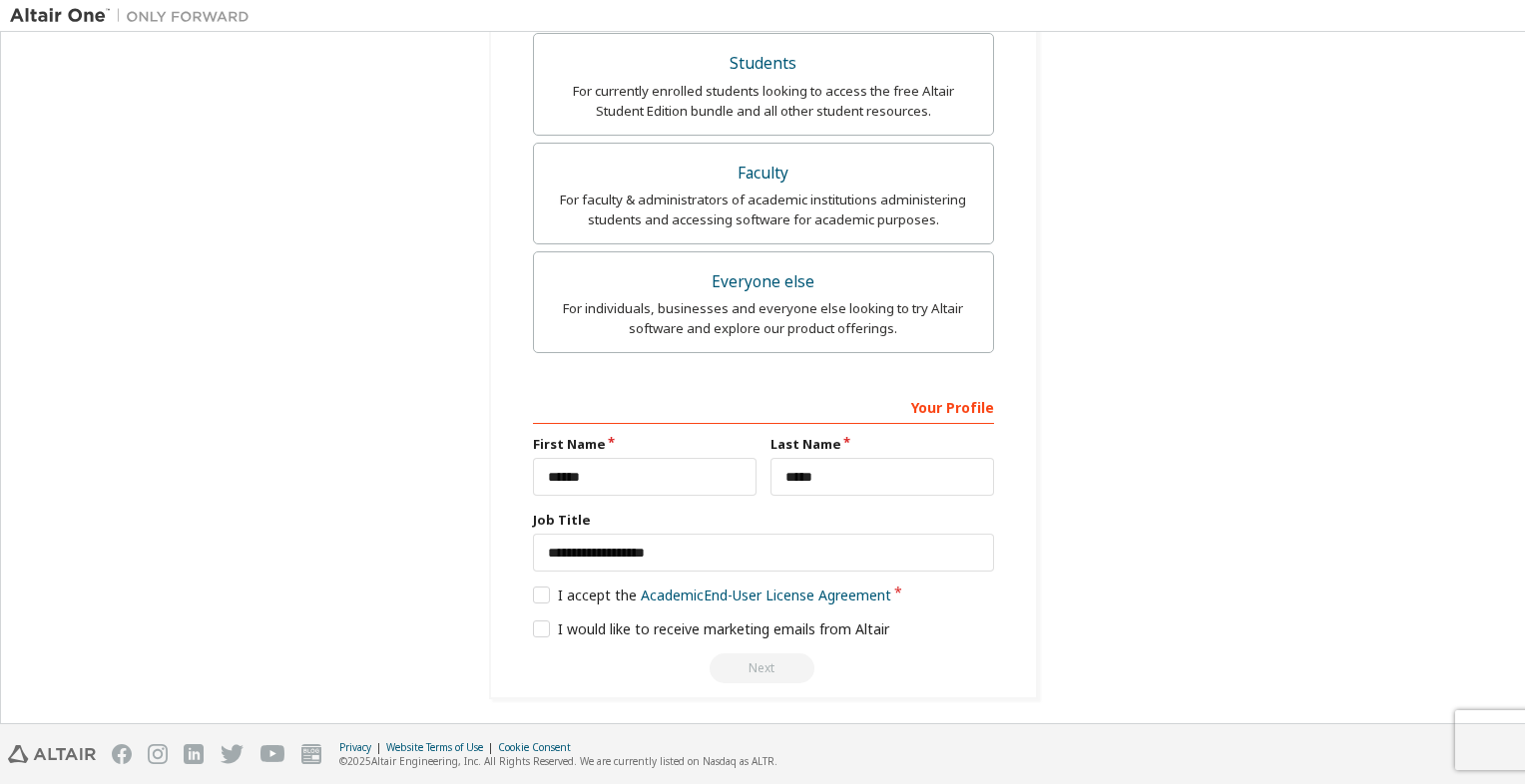 click on "Next" at bounding box center (763, 668) 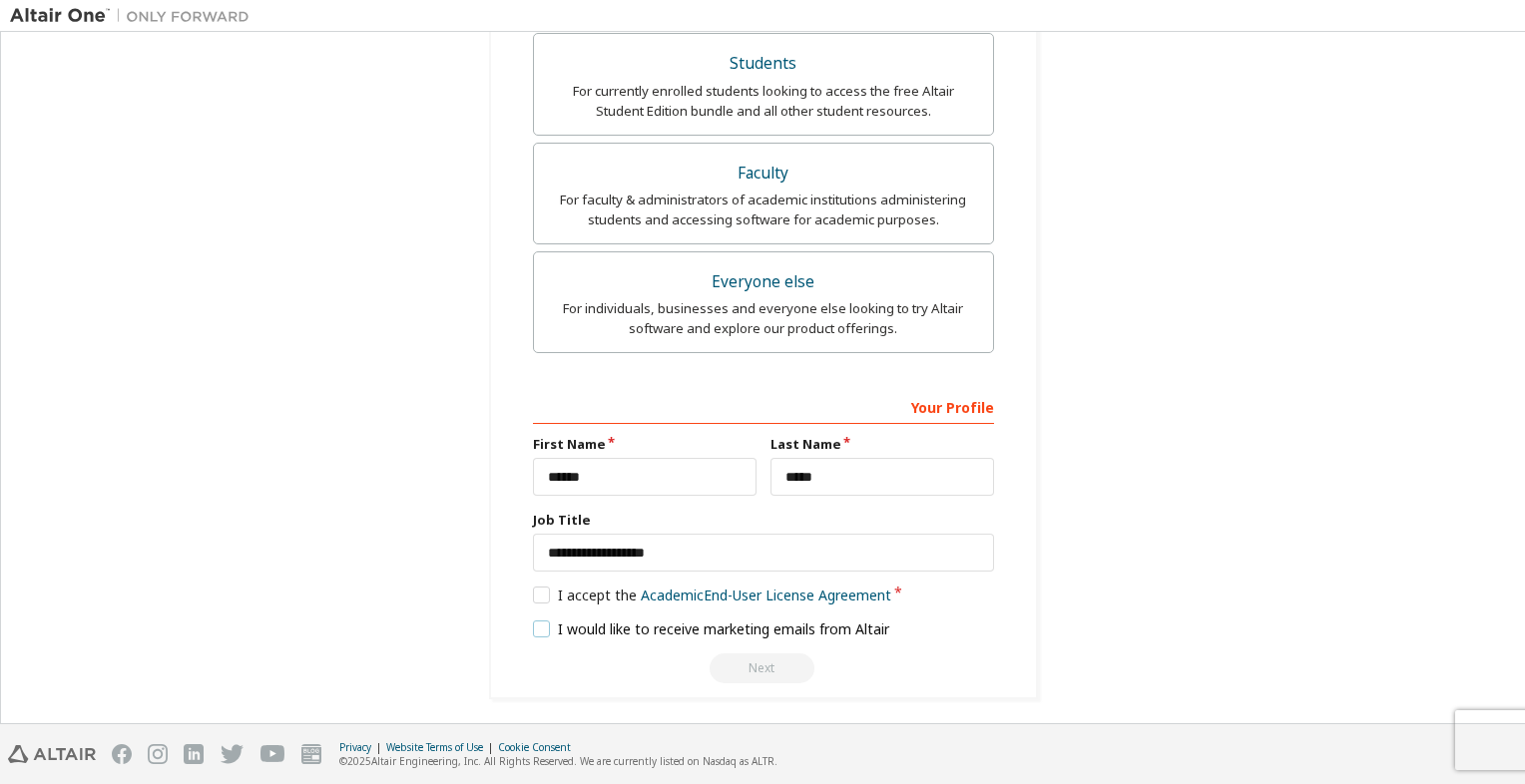 click on "I would like to receive marketing emails from Altair" at bounding box center [712, 628] 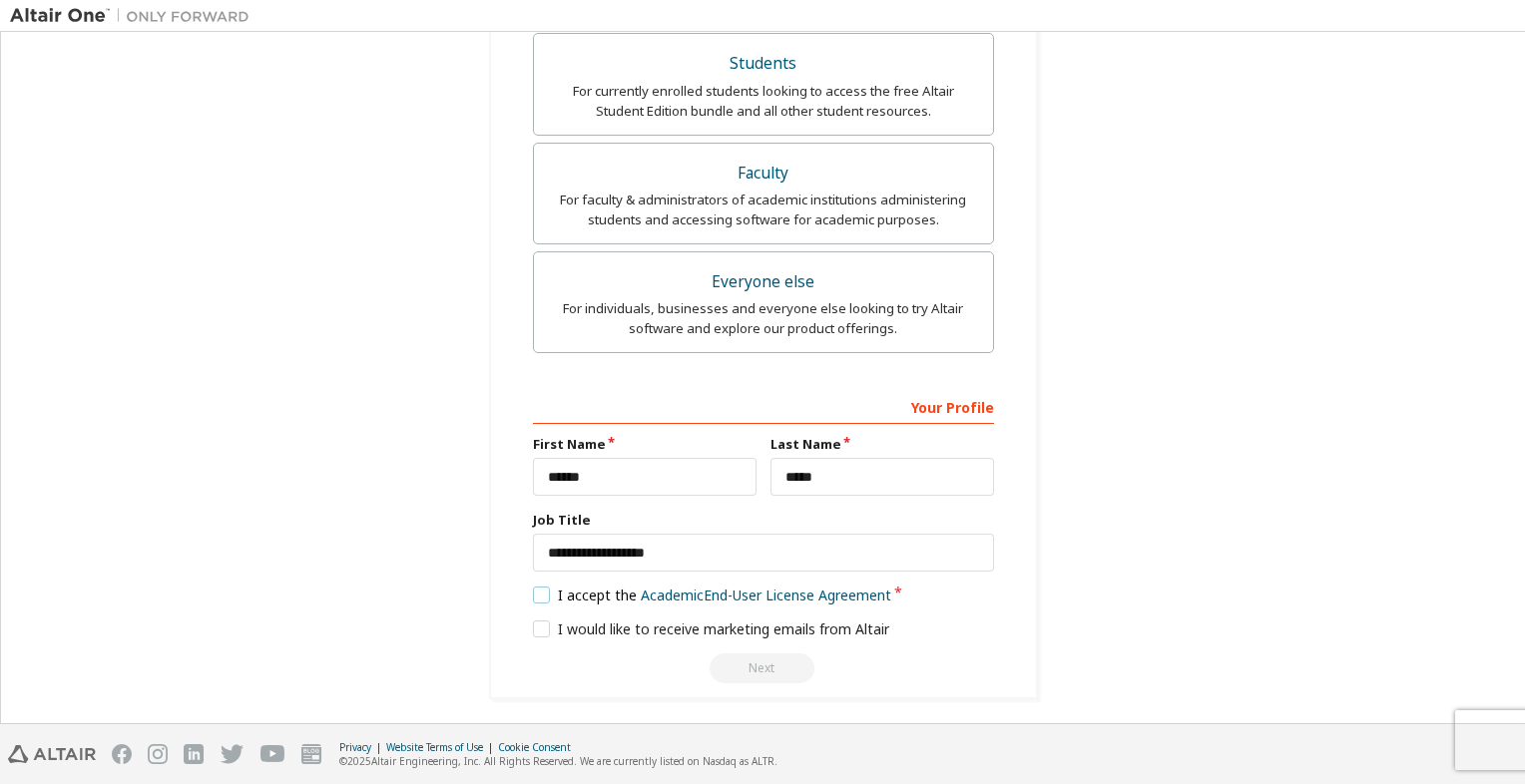 click on "I accept the   Academic   End-User License Agreement" at bounding box center (713, 594) 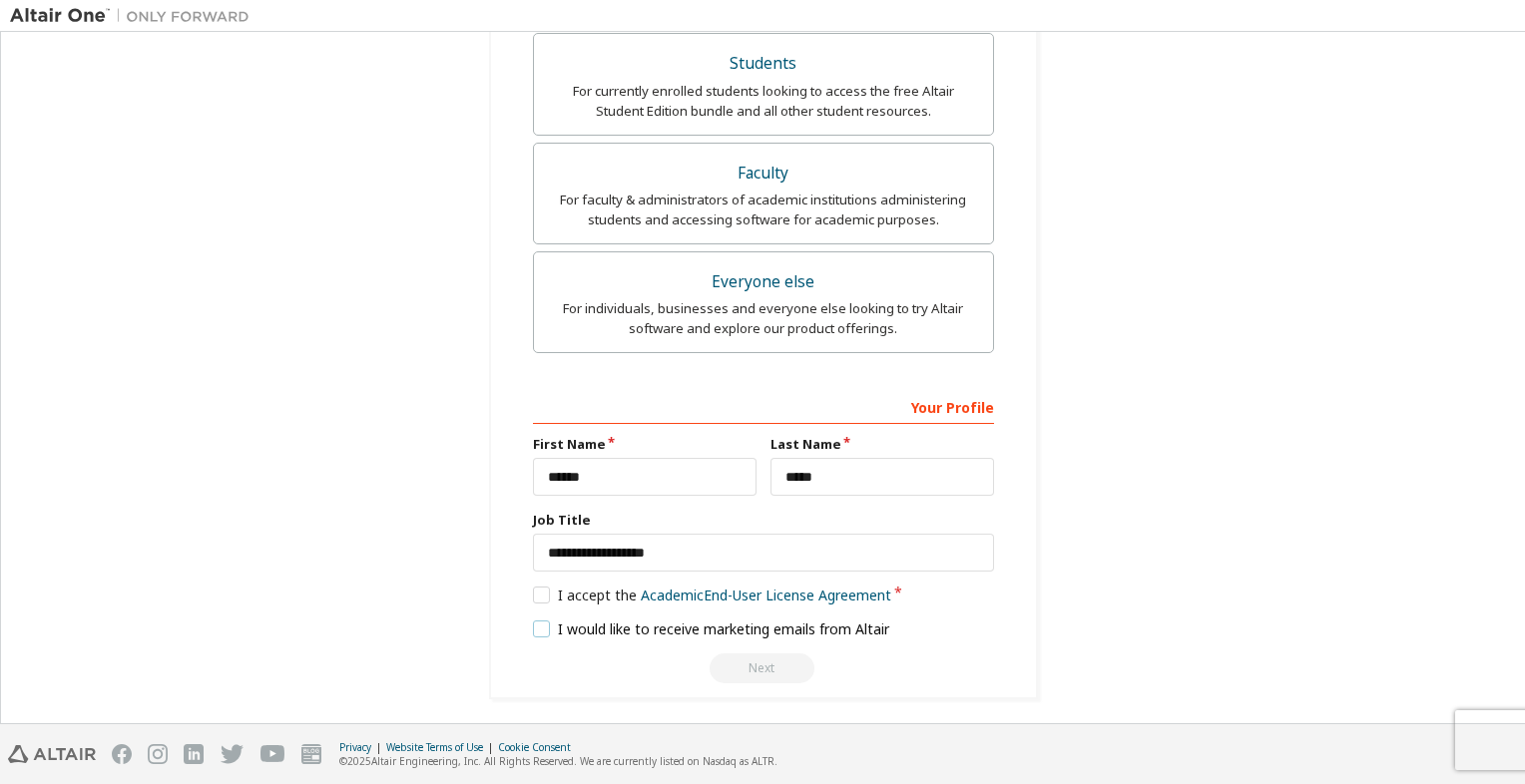 click on "I would like to receive marketing emails from Altair" at bounding box center [712, 628] 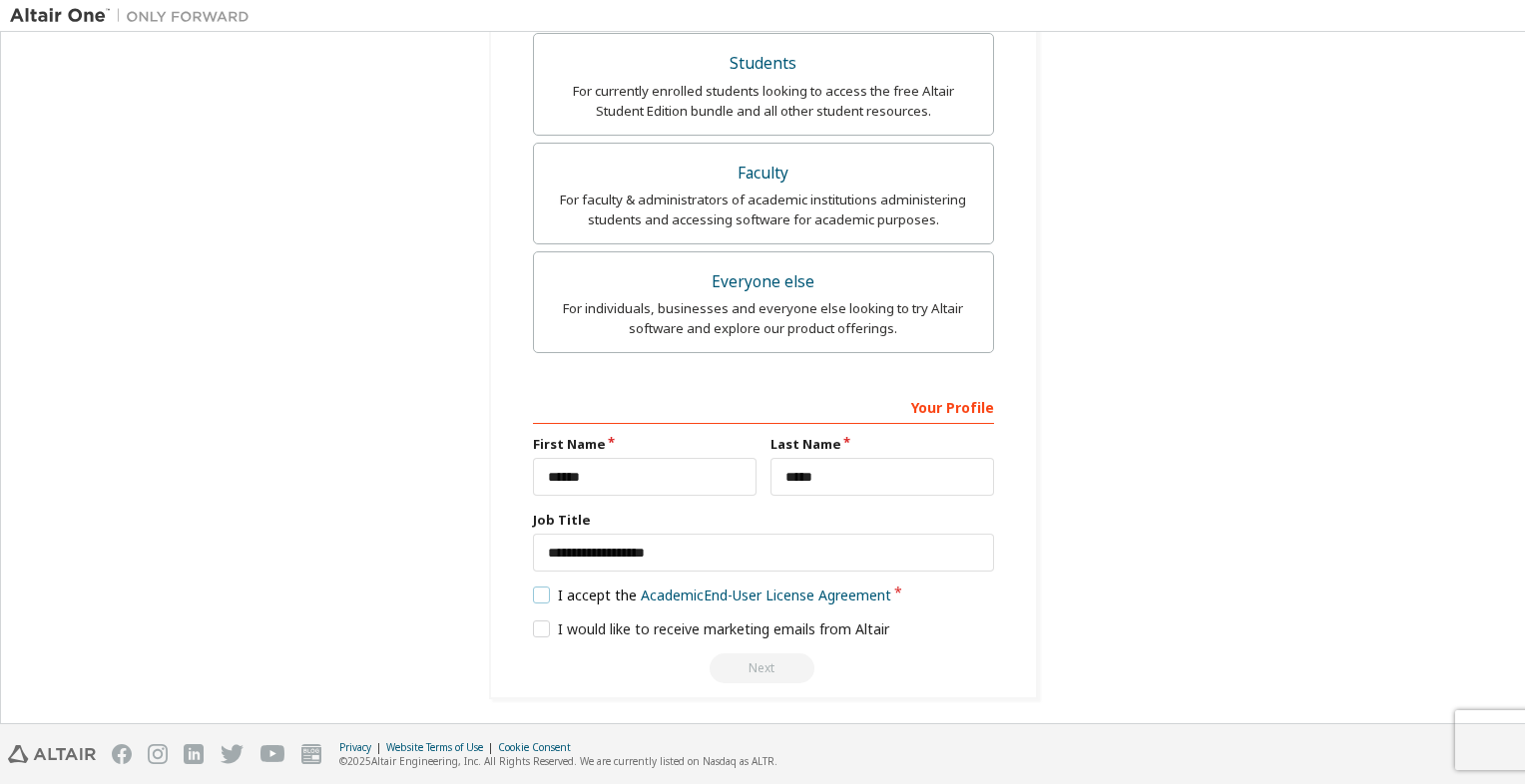 click on "I accept the   Academic   End-User License Agreement" at bounding box center [713, 594] 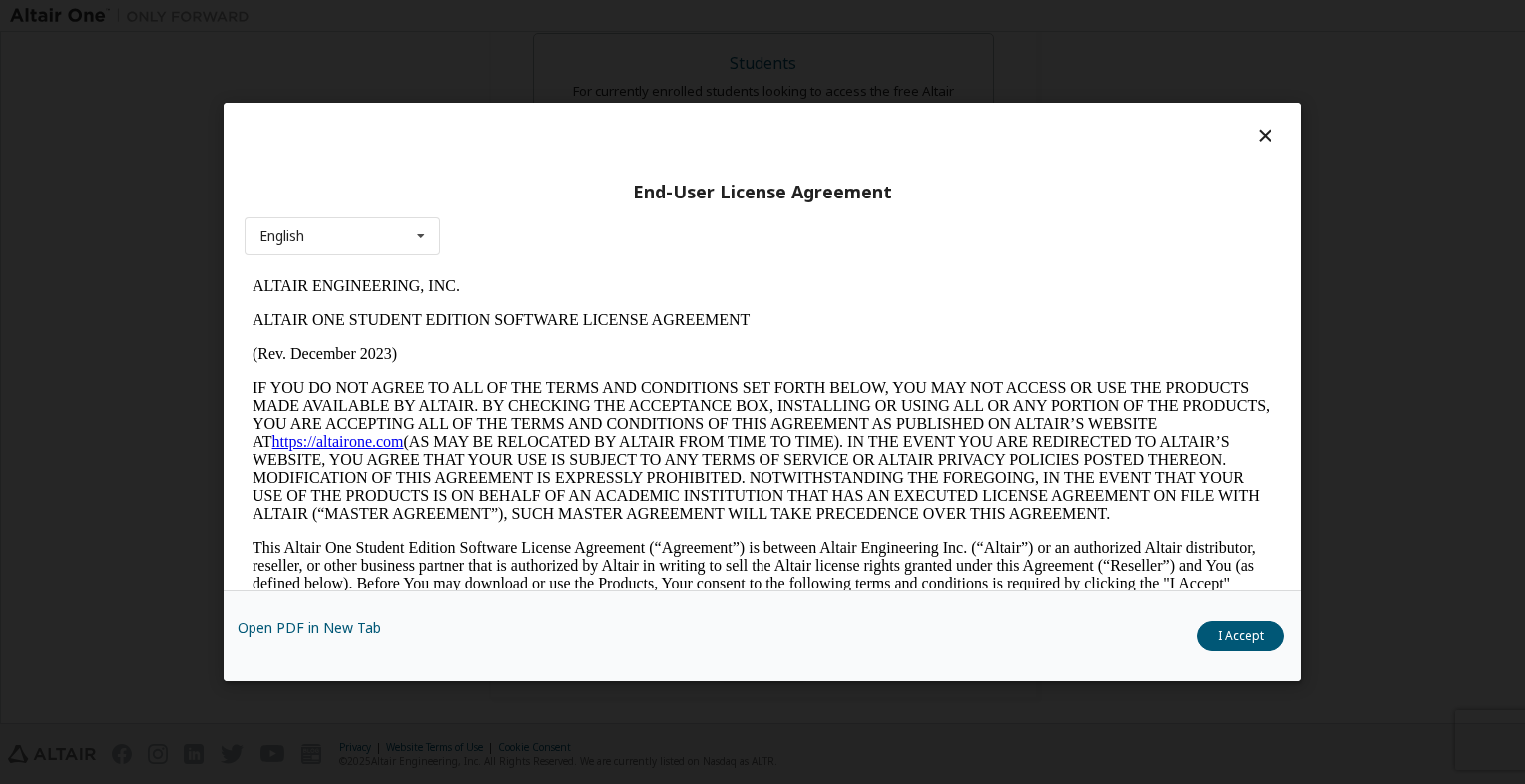 scroll, scrollTop: 0, scrollLeft: 0, axis: both 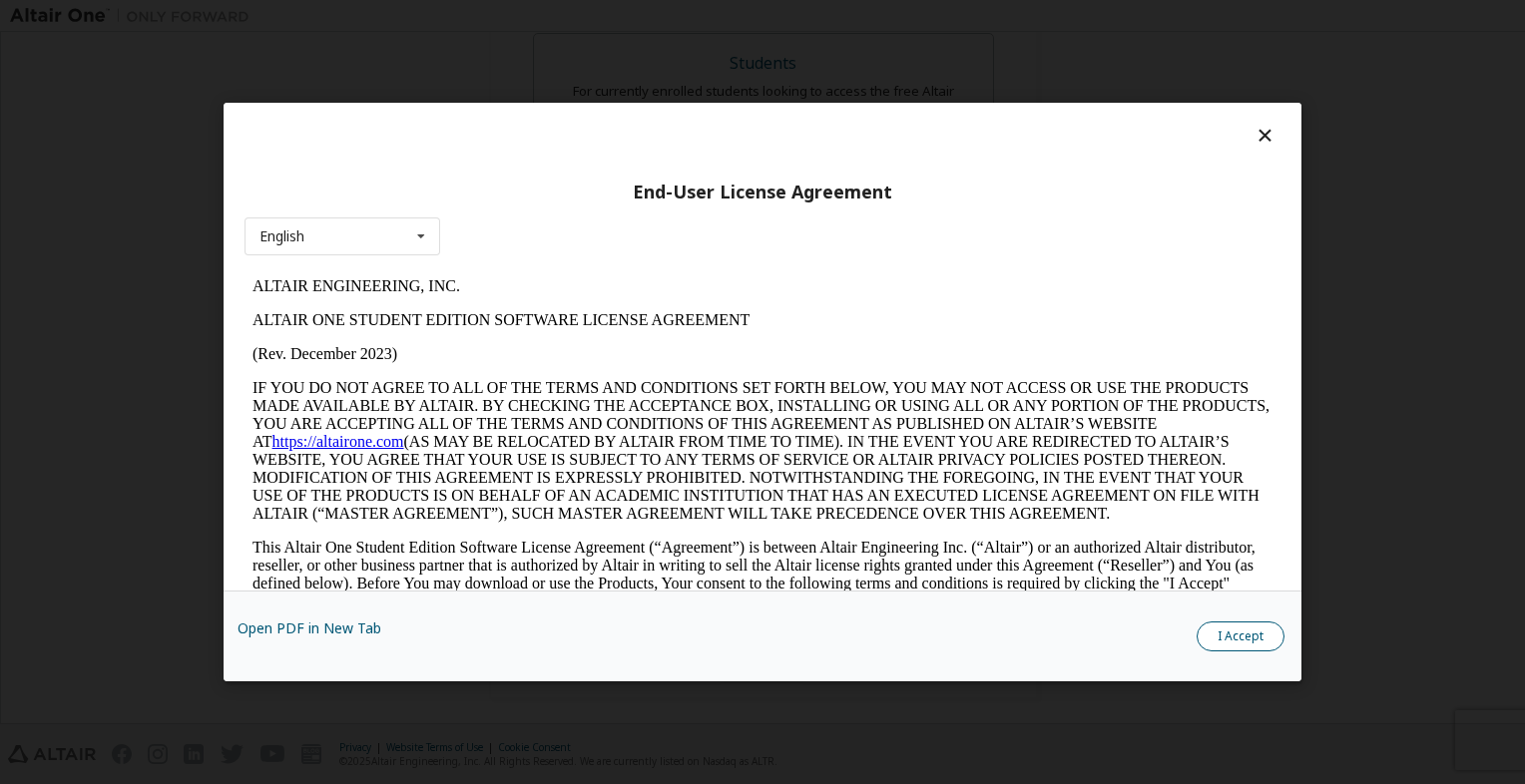 click on "I Accept" at bounding box center [1241, 636] 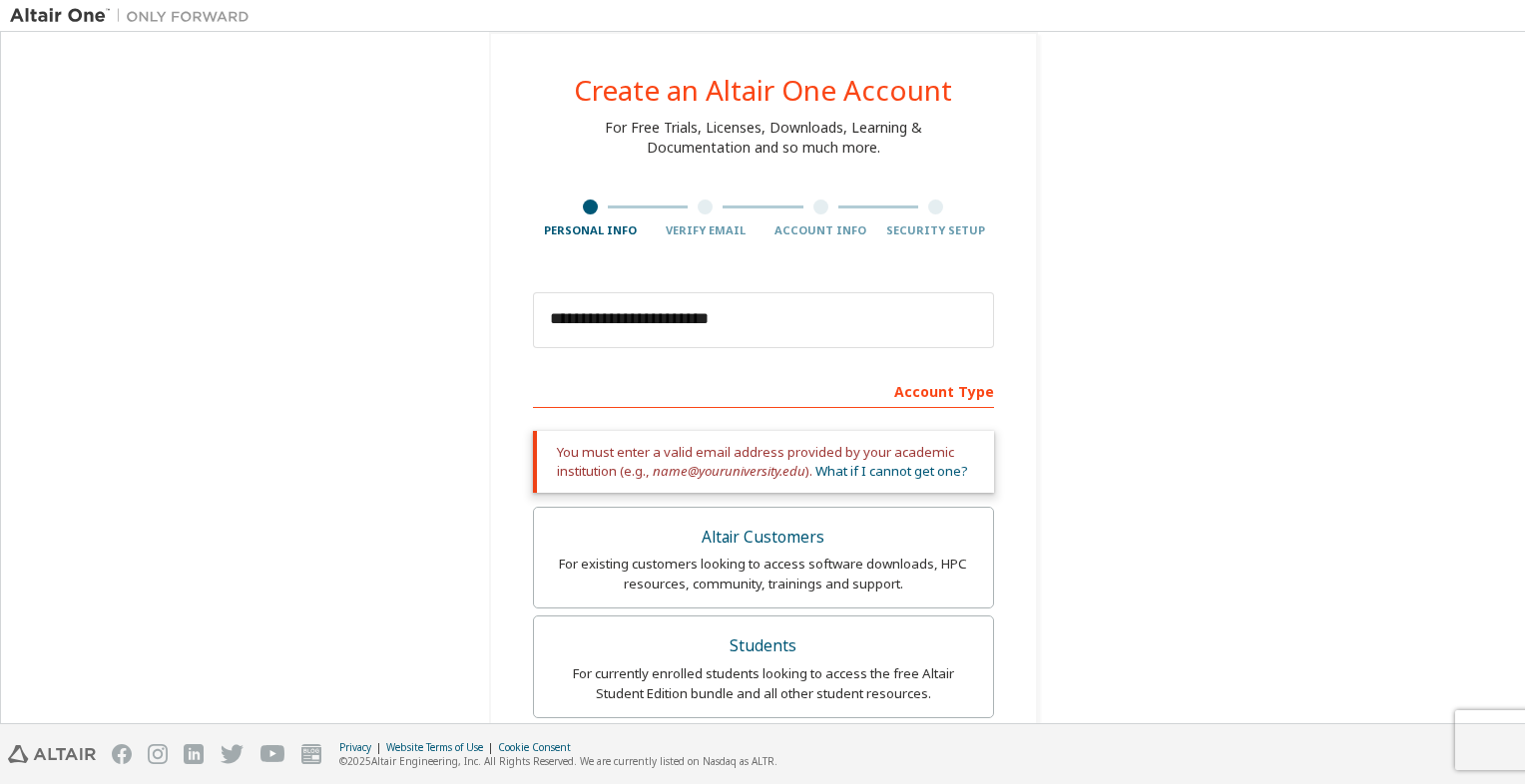 scroll, scrollTop: 0, scrollLeft: 0, axis: both 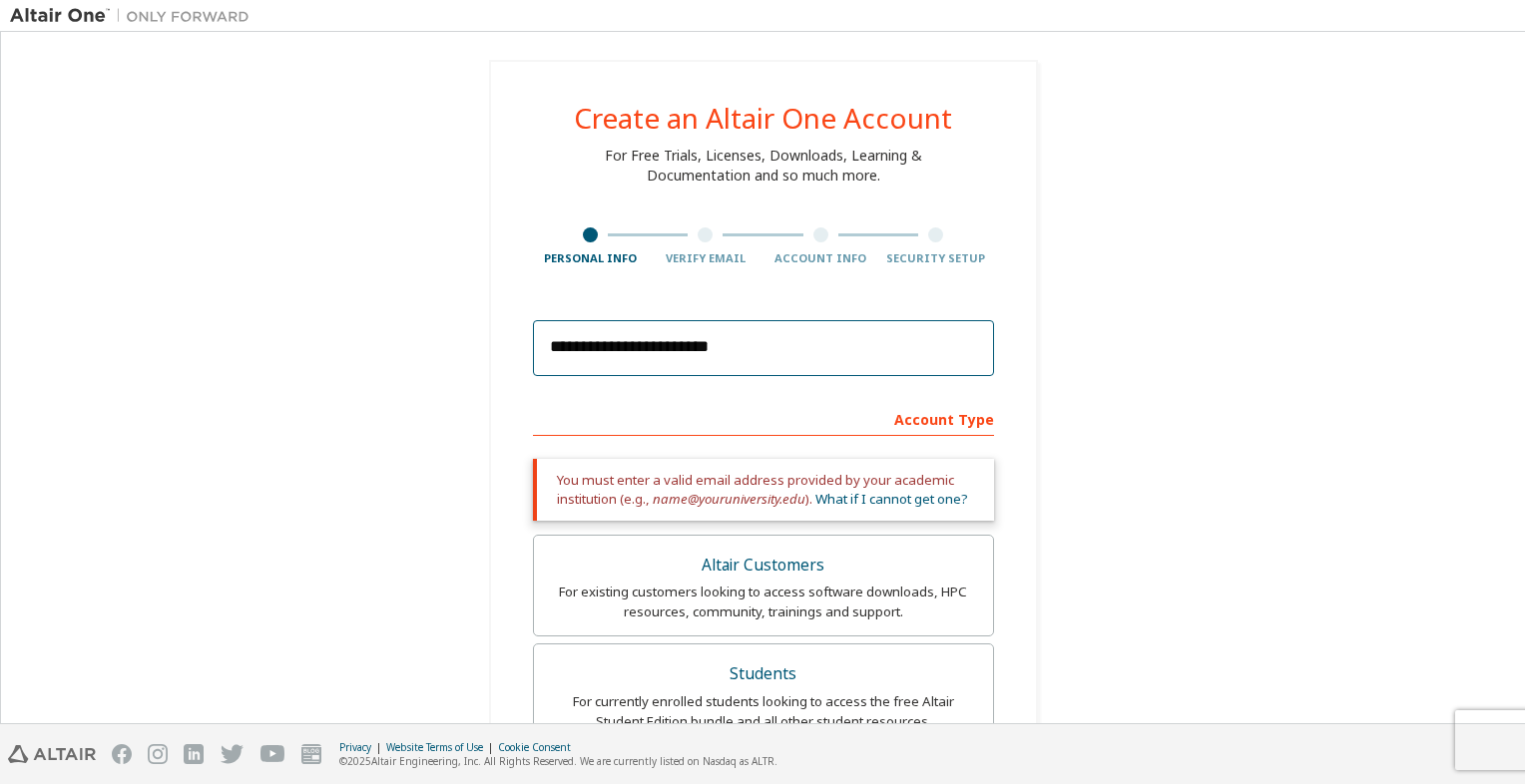 drag, startPoint x: 740, startPoint y: 336, endPoint x: 469, endPoint y: 376, distance: 273.93612 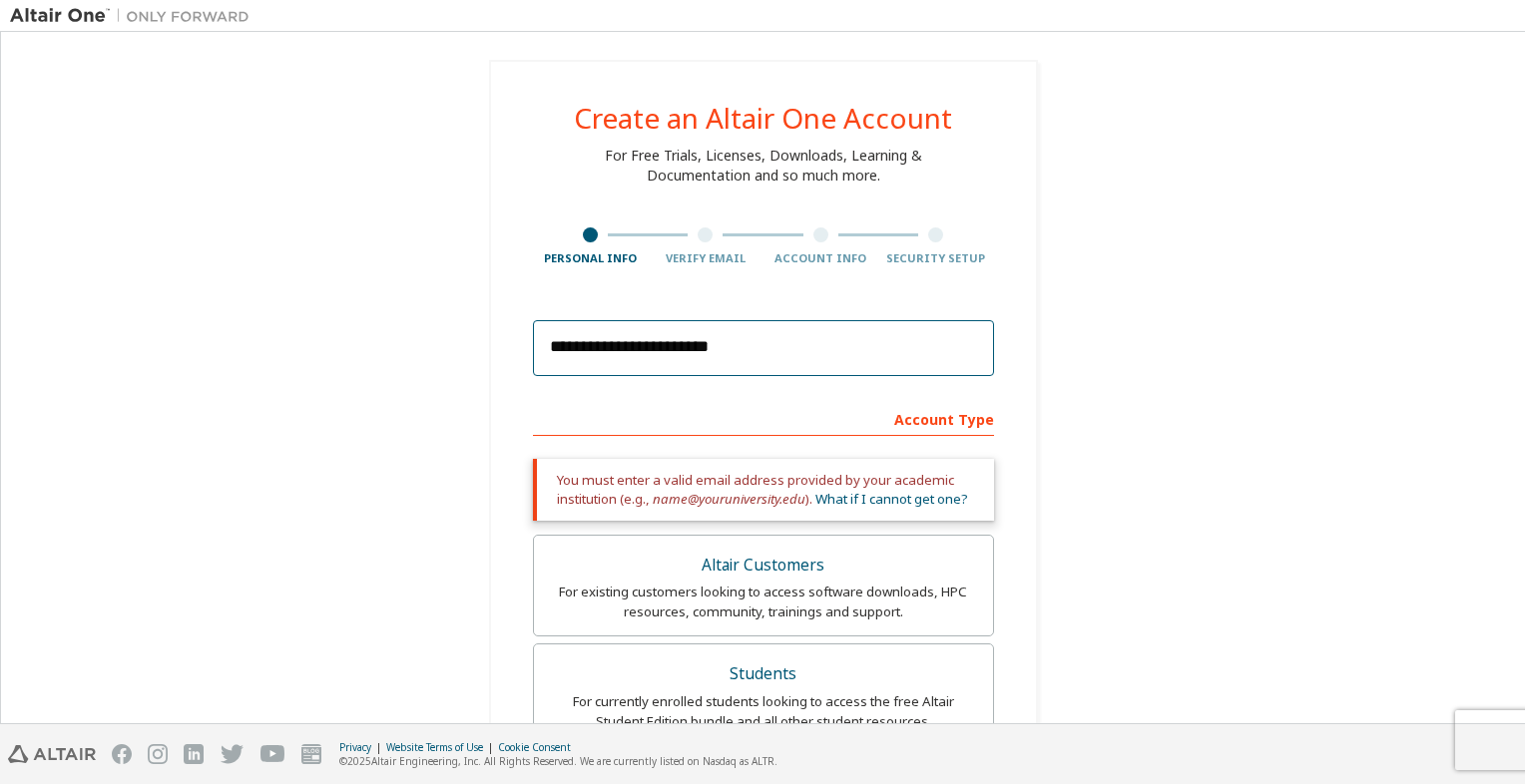 click on "**********" at bounding box center (763, 348) 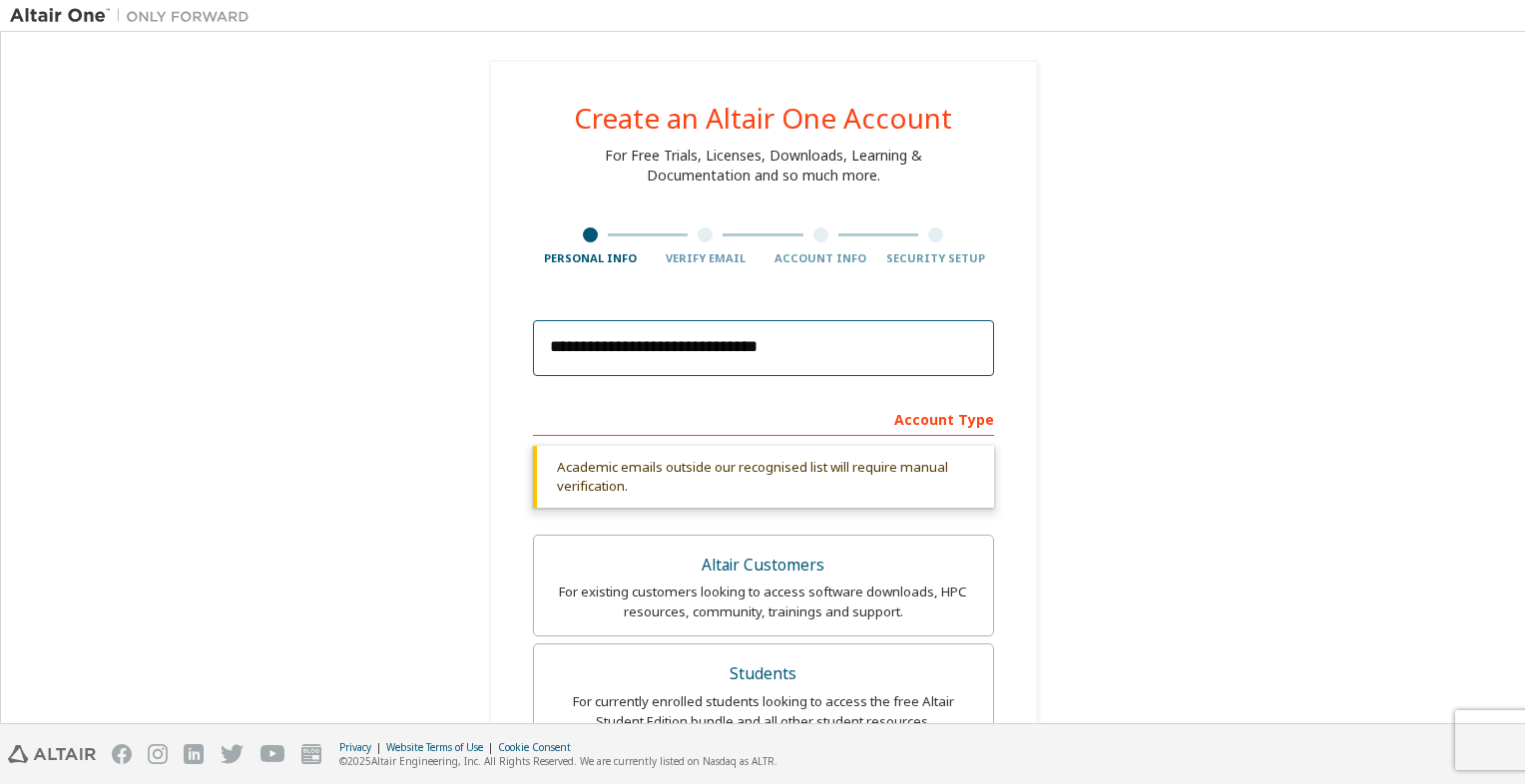 type on "**********" 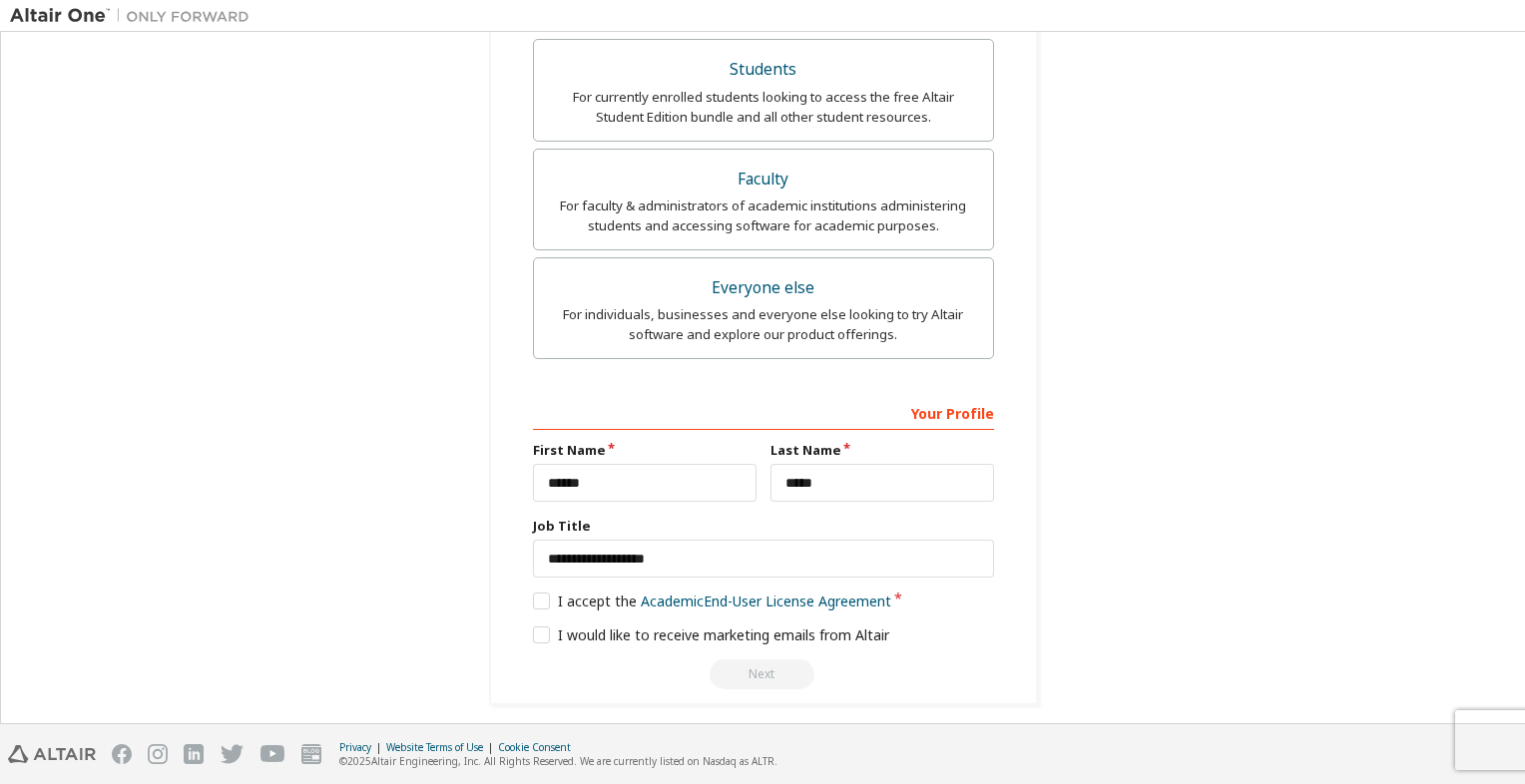 scroll, scrollTop: 610, scrollLeft: 0, axis: vertical 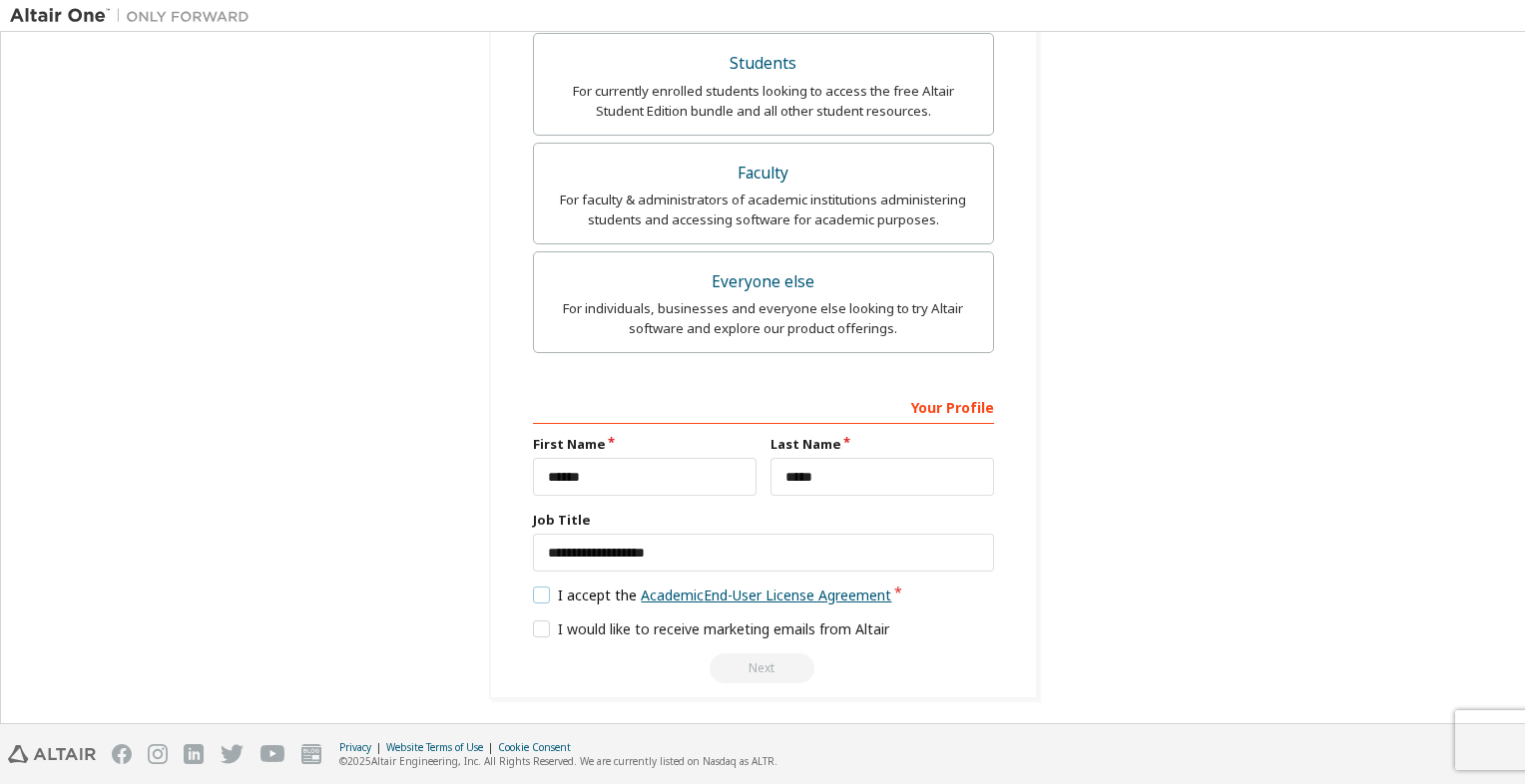 click on "Academic   End-User License Agreement" at bounding box center (765, 594) 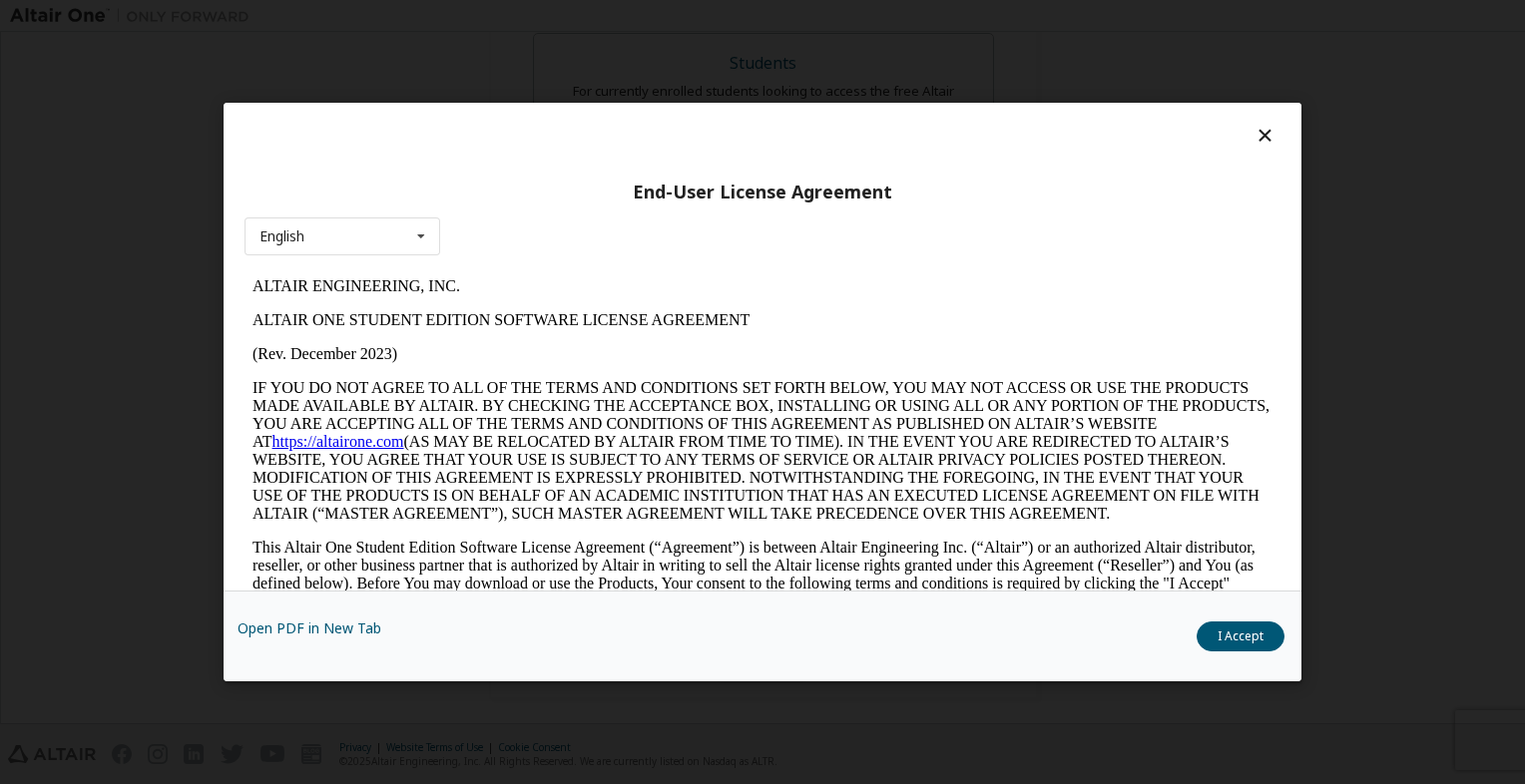scroll, scrollTop: 0, scrollLeft: 0, axis: both 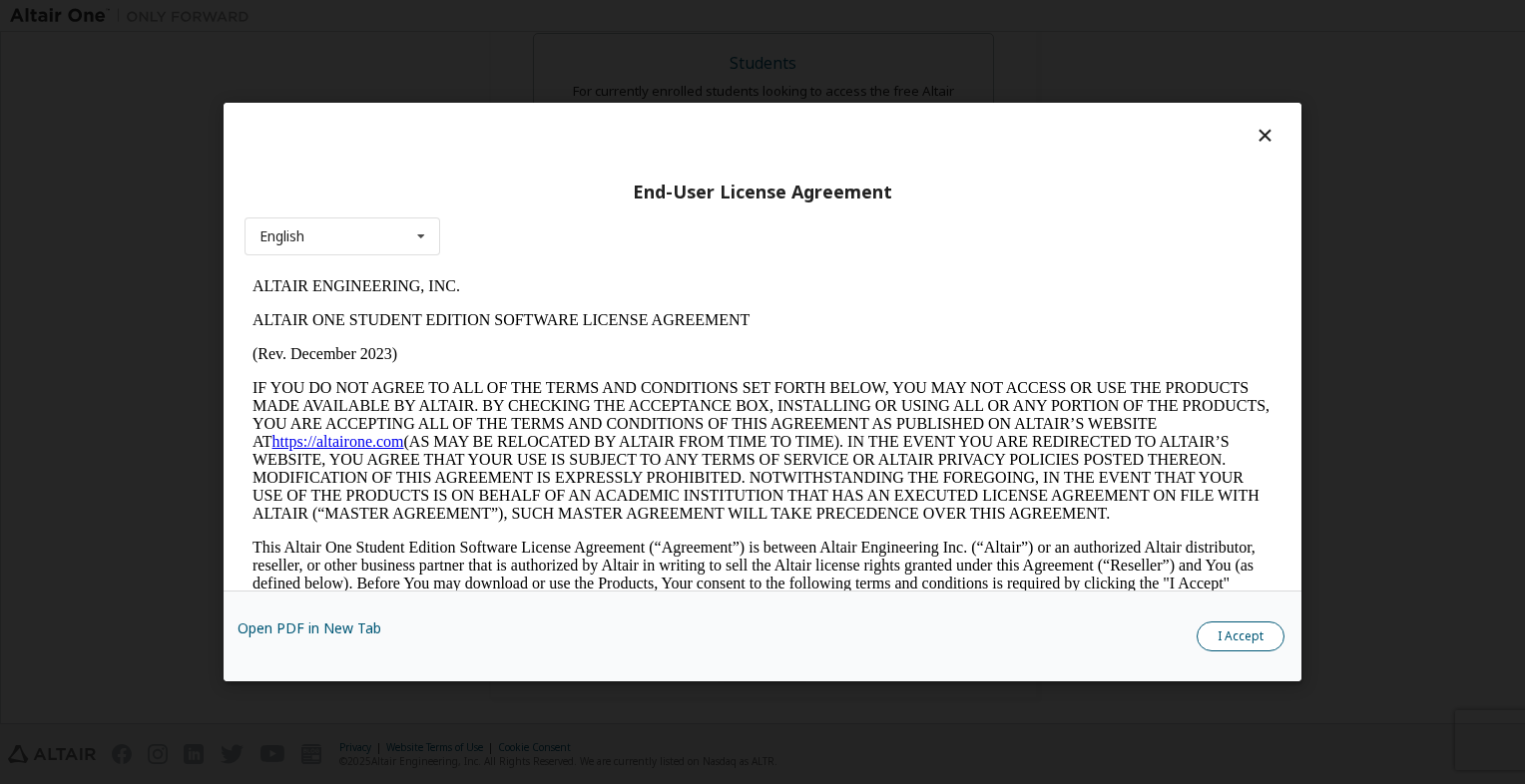 click on "I Accept" at bounding box center (1241, 636) 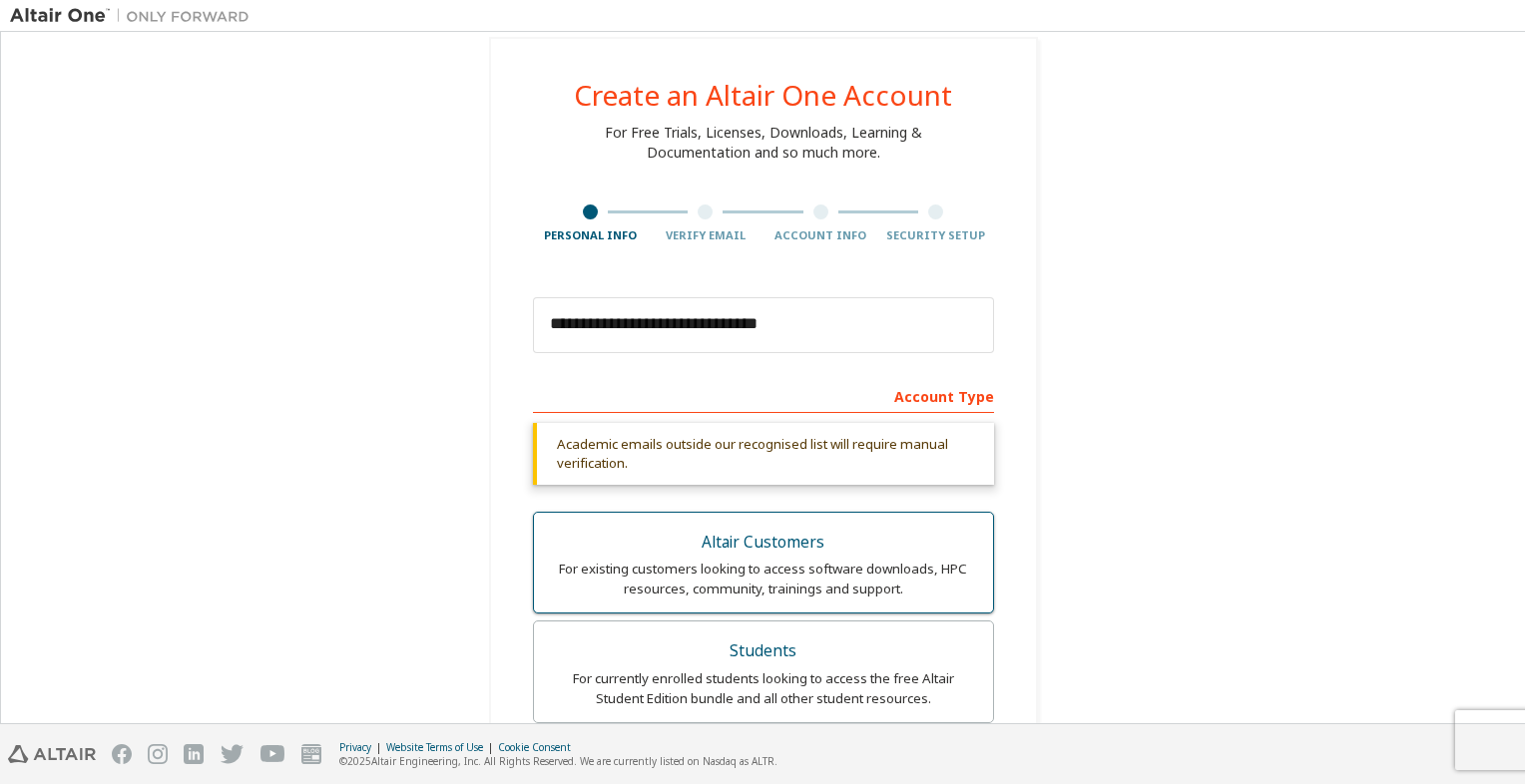 scroll, scrollTop: 0, scrollLeft: 0, axis: both 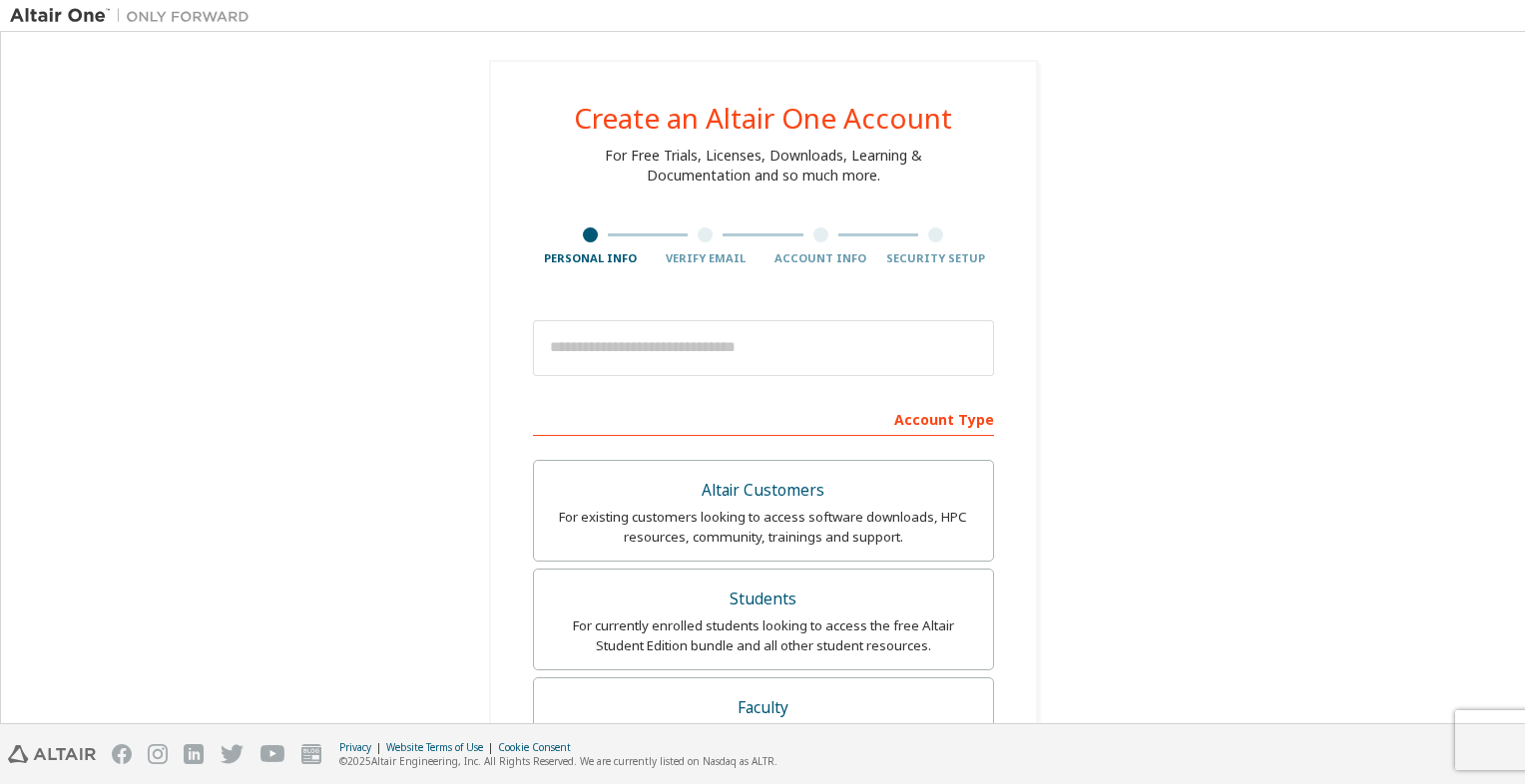 type on "**********" 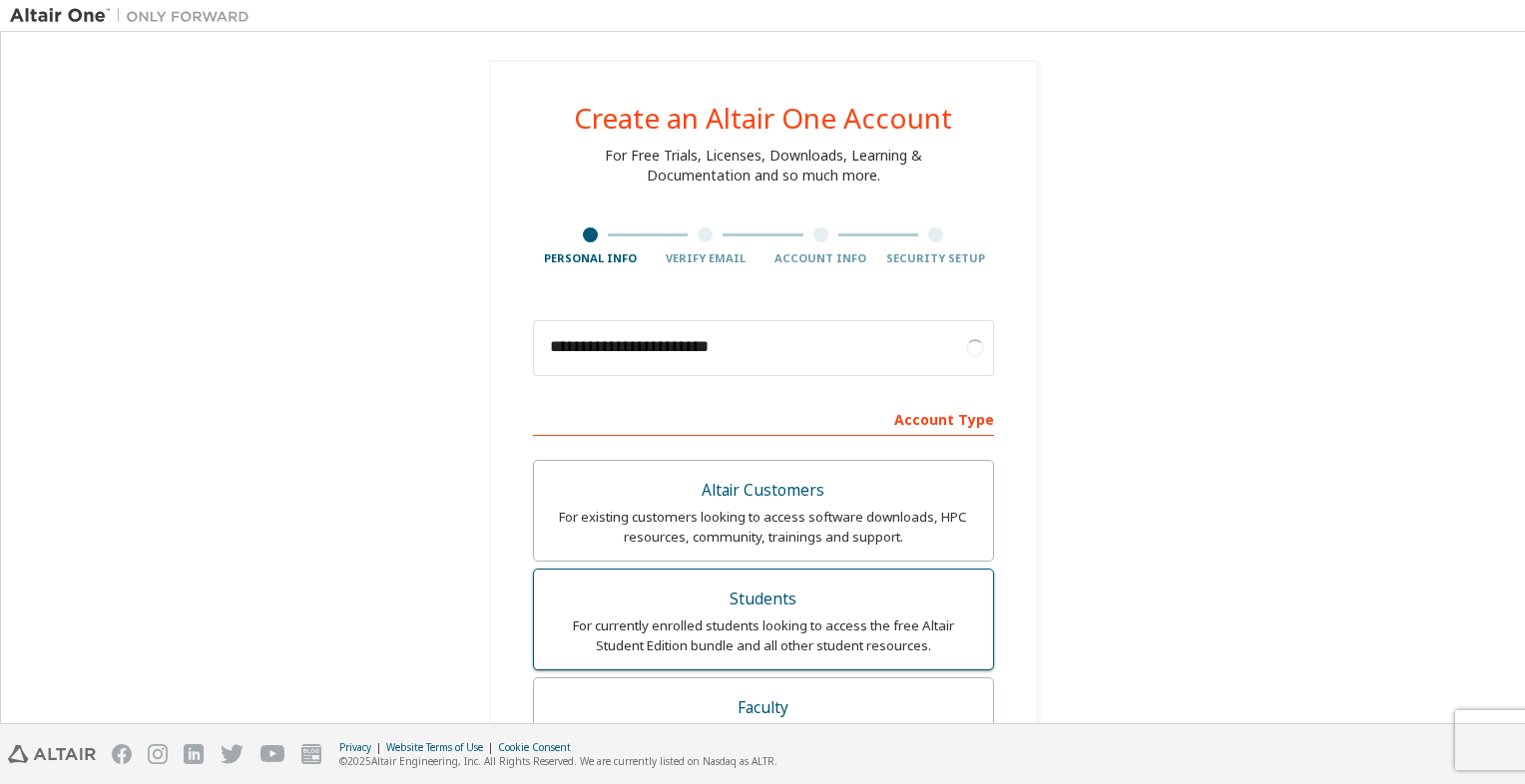 click on "Students For currently enrolled students looking to access the free Altair Student Edition bundle and all other student resources." at bounding box center (763, 619) 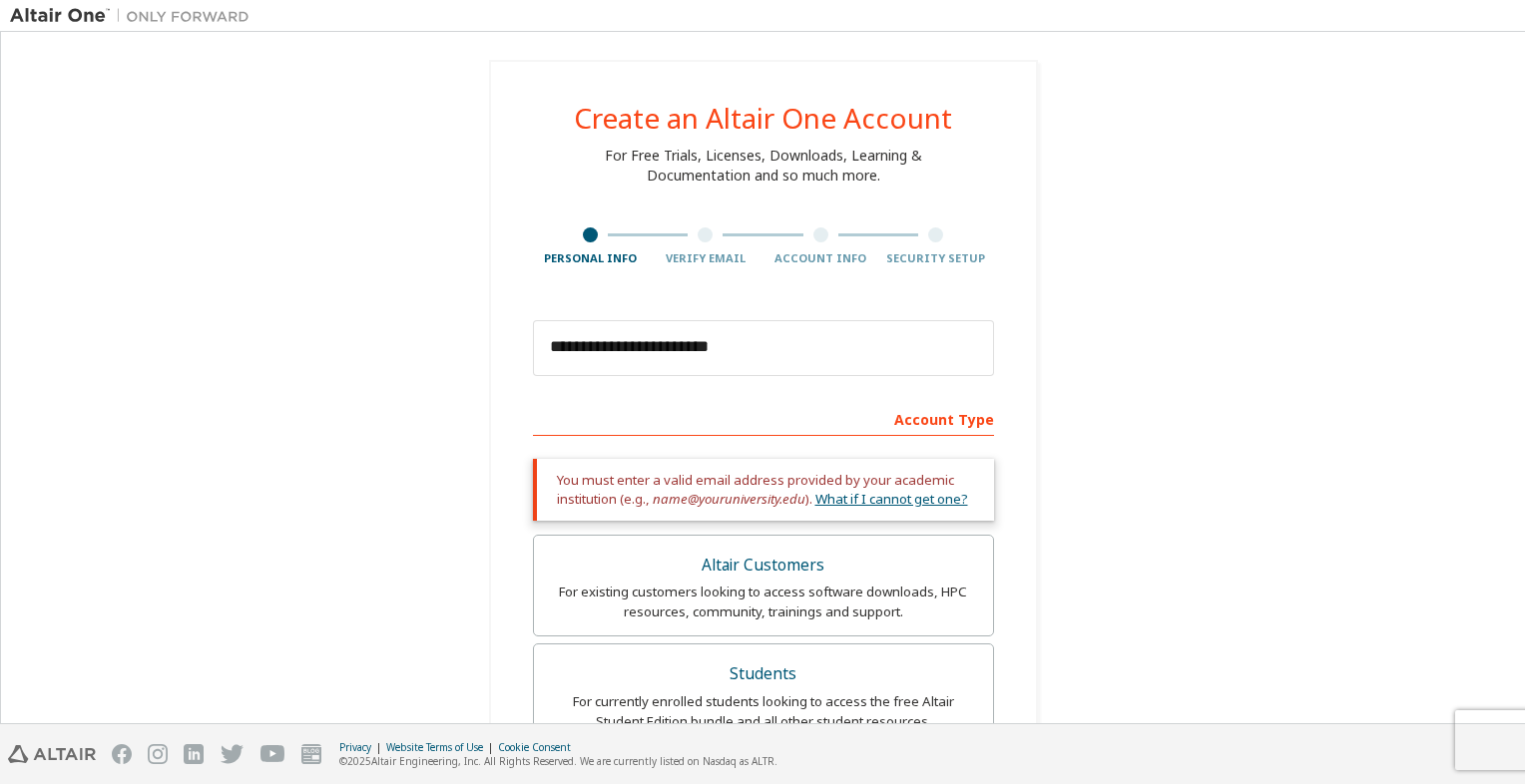 click on "What if I cannot get one?" at bounding box center [891, 499] 